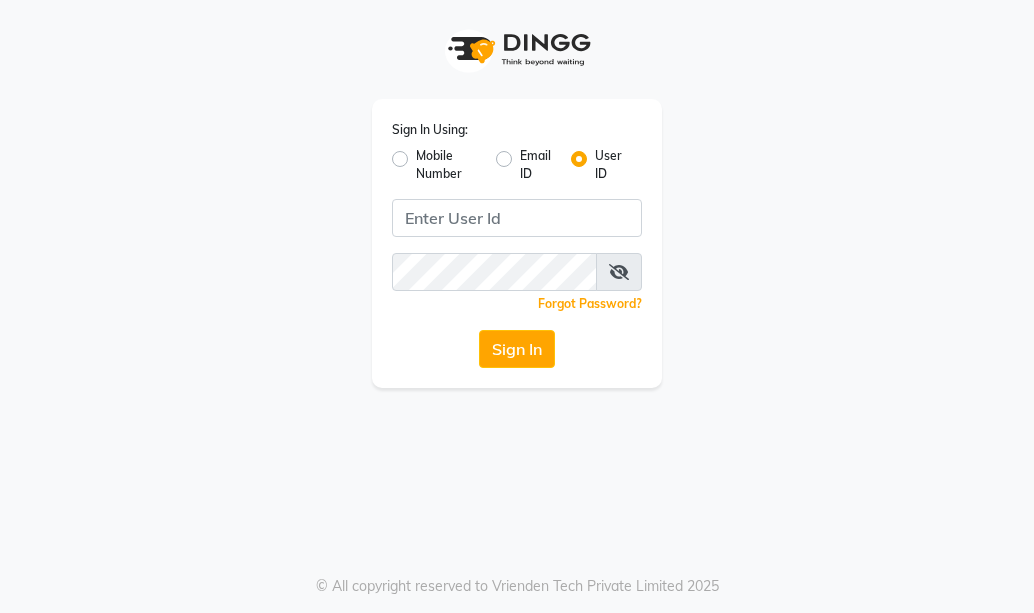 scroll, scrollTop: 0, scrollLeft: 0, axis: both 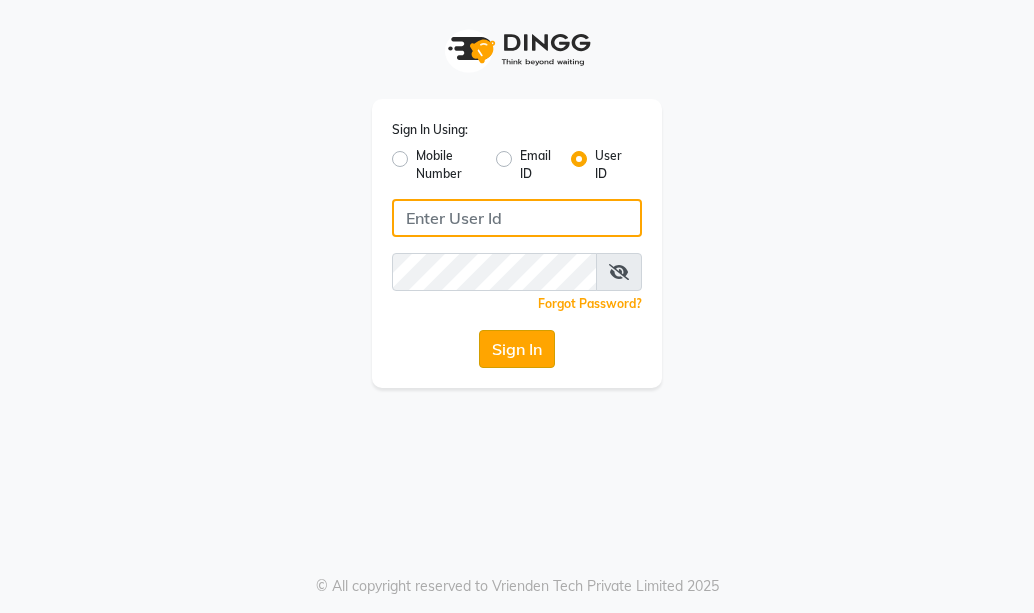 type on "pallavi" 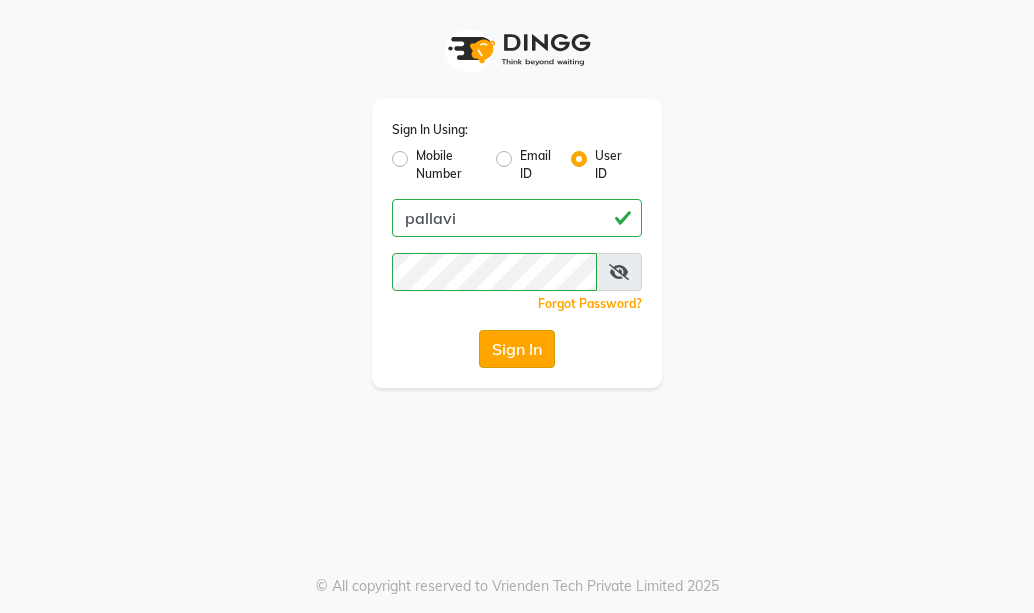 click on "Sign In" 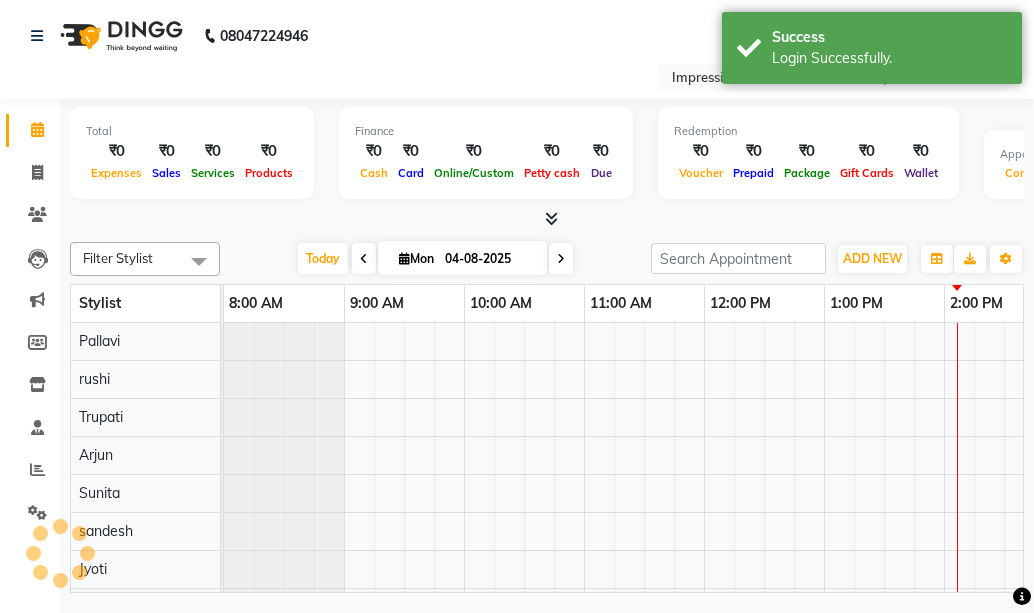 scroll, scrollTop: 0, scrollLeft: 0, axis: both 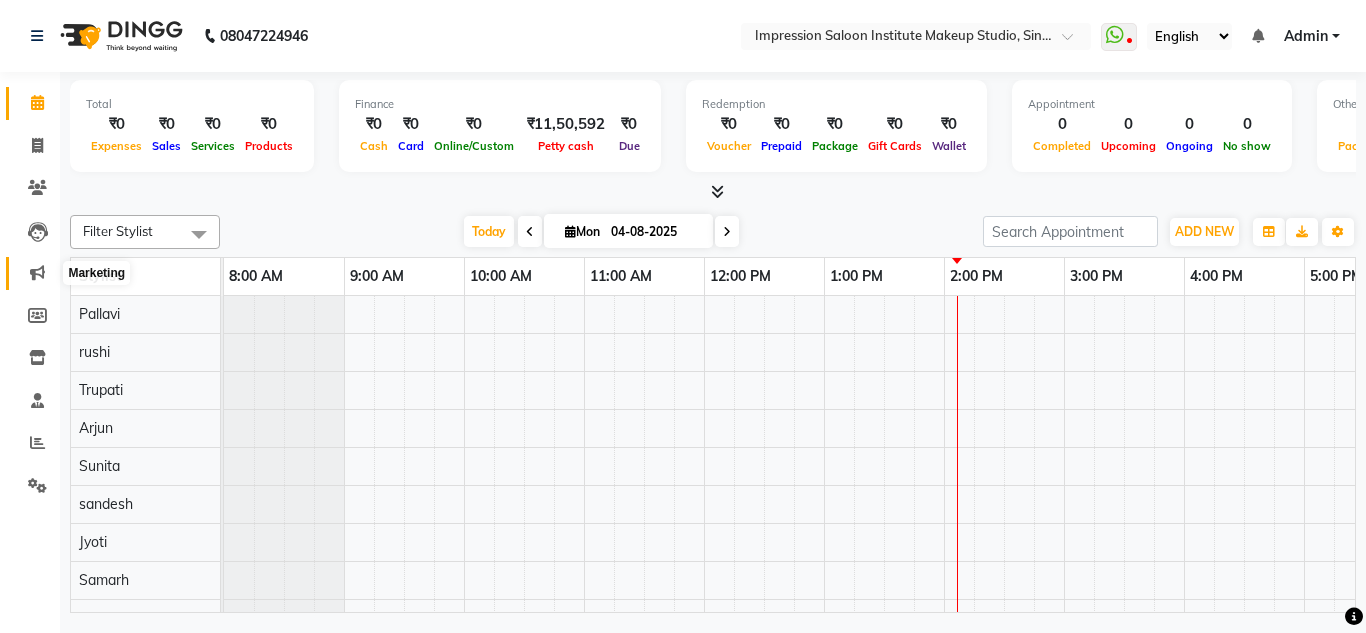 click 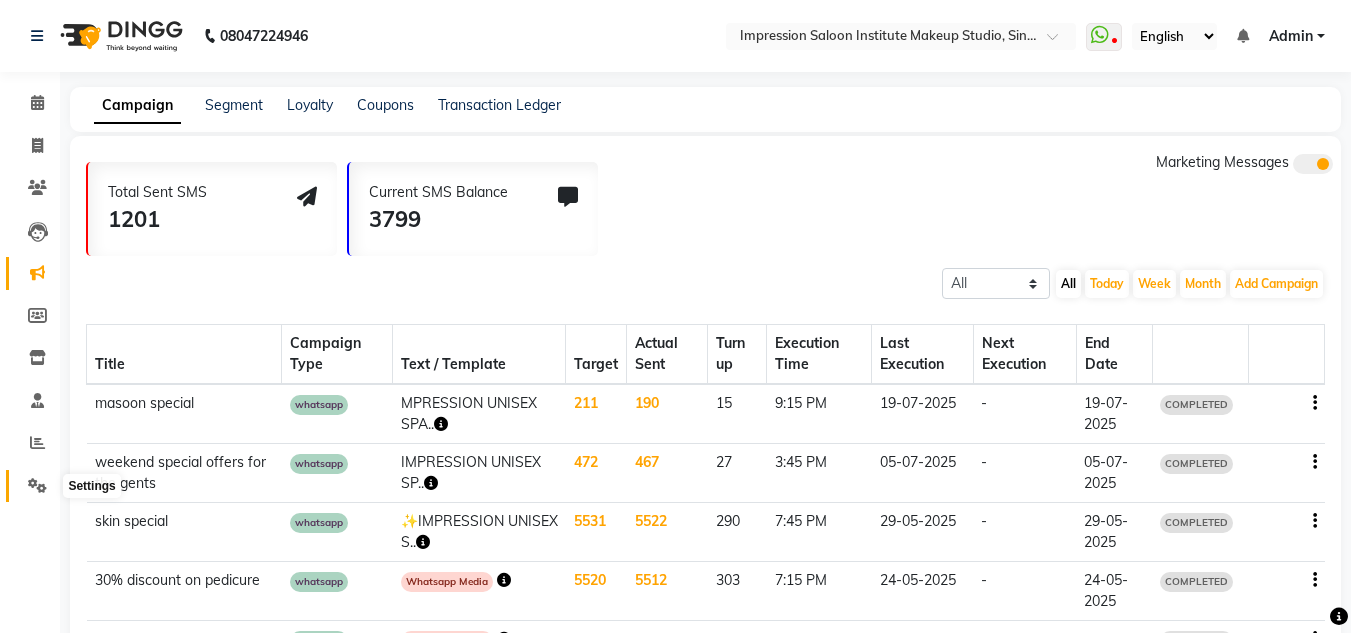 click 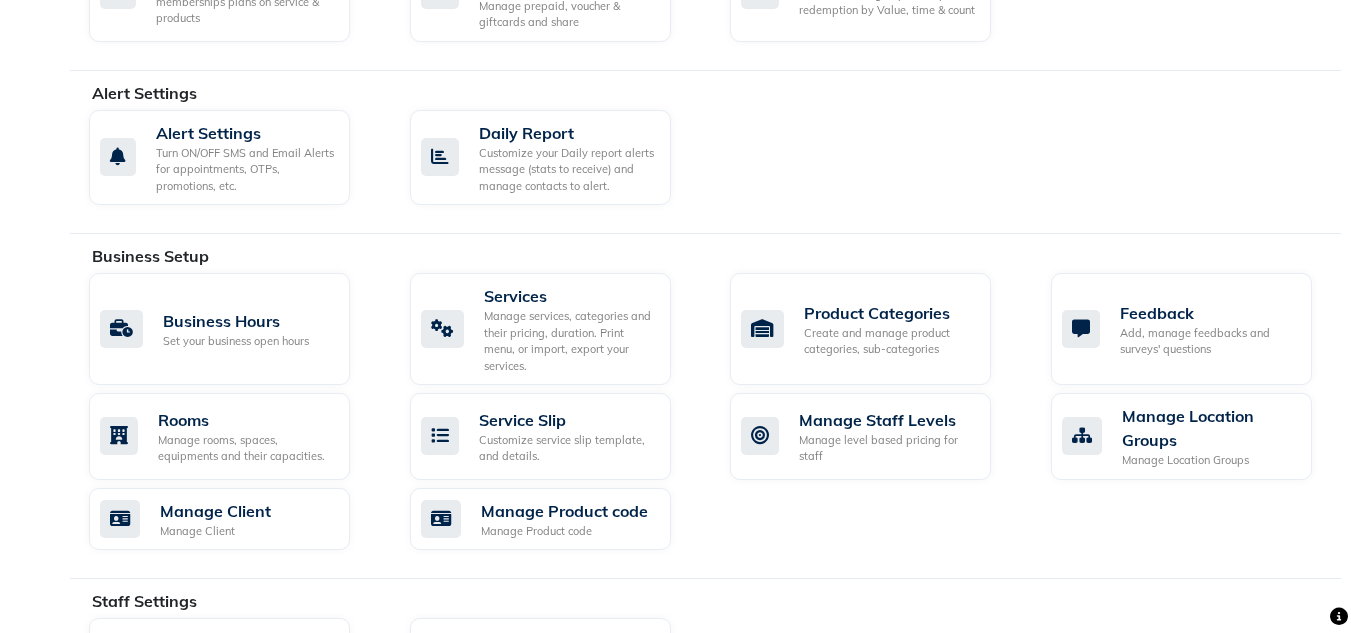 scroll, scrollTop: 1059, scrollLeft: 0, axis: vertical 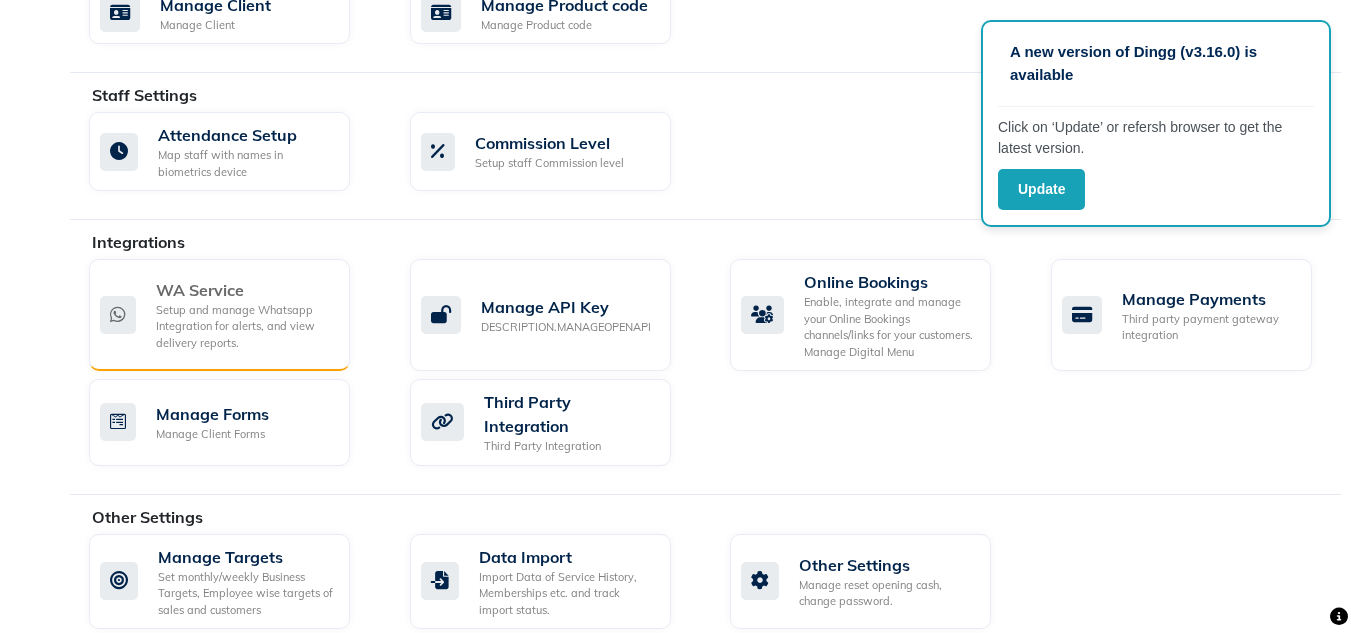 click on "WA Service" 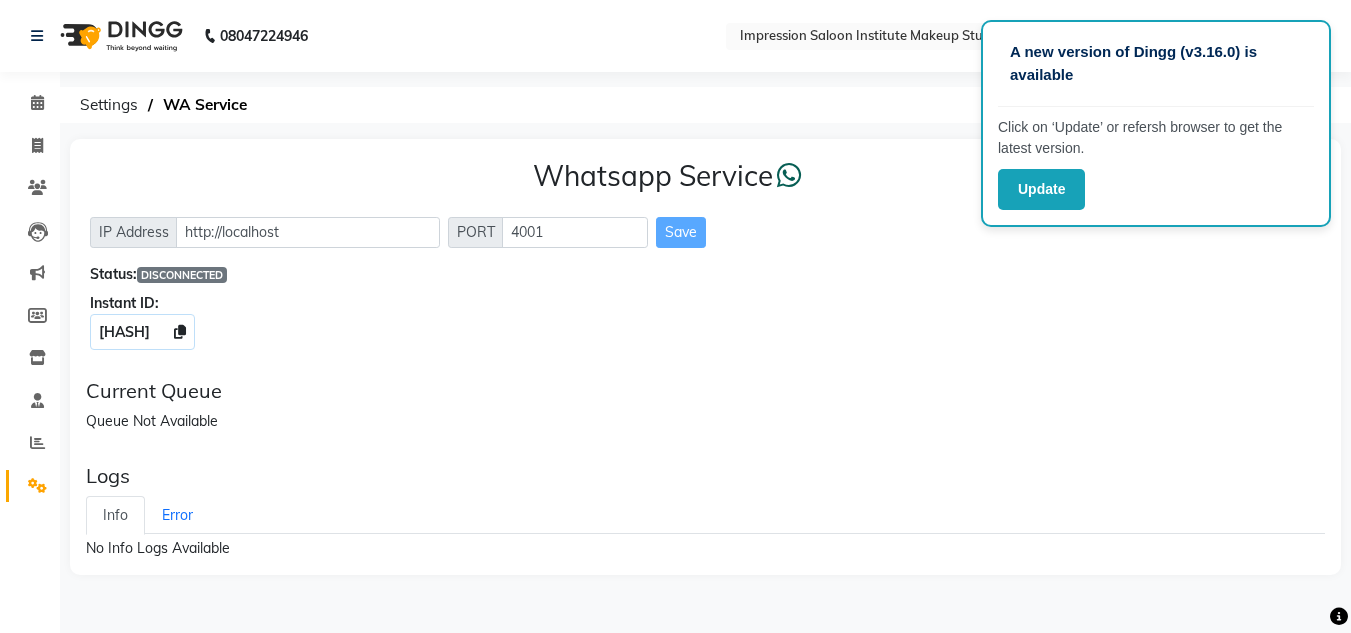scroll, scrollTop: 0, scrollLeft: 0, axis: both 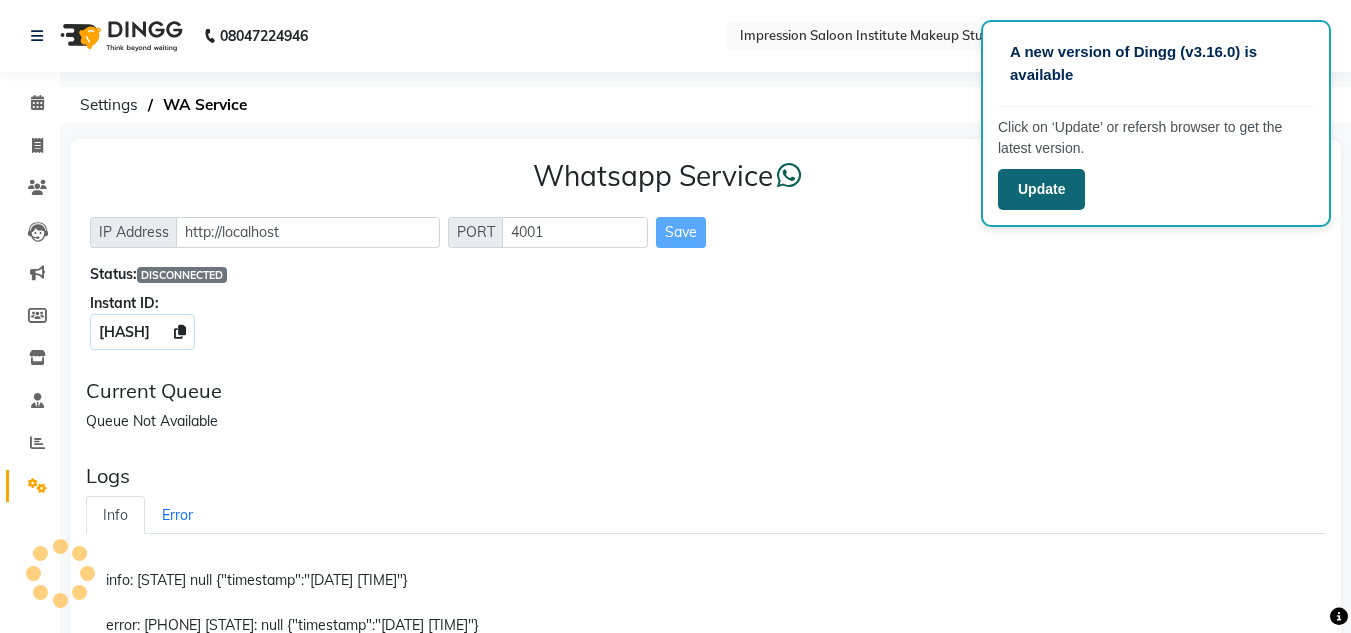 click on "Update" 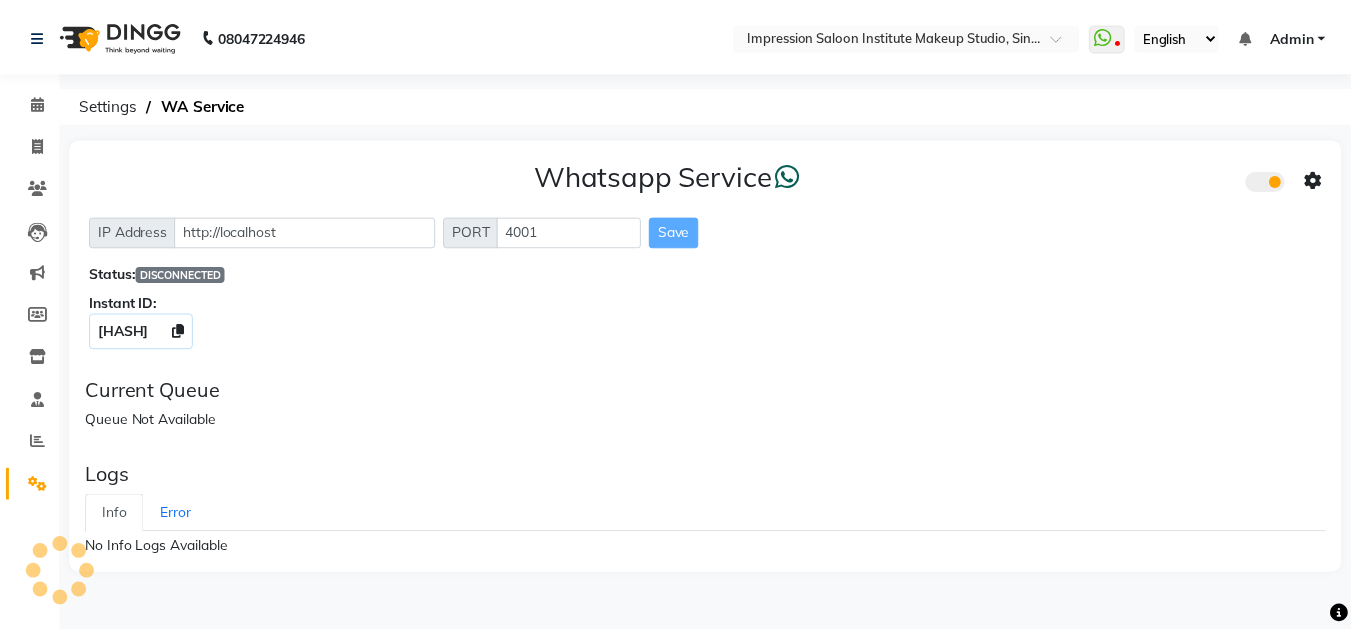 scroll, scrollTop: 0, scrollLeft: 0, axis: both 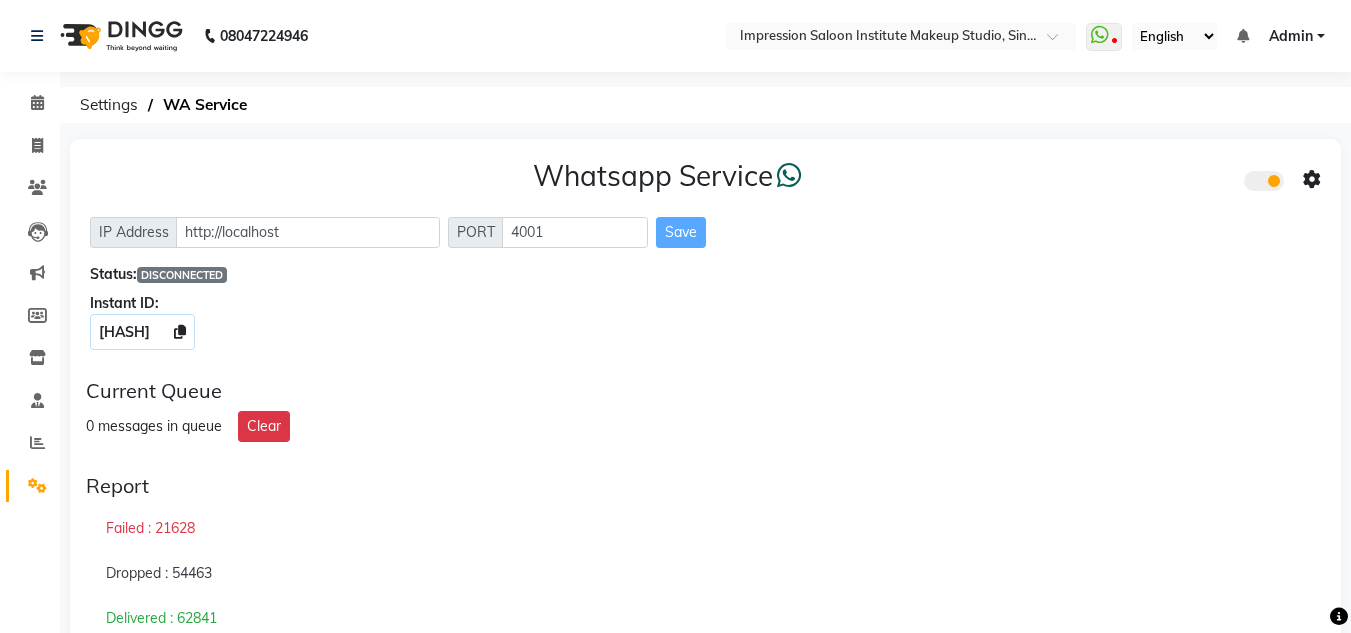 click 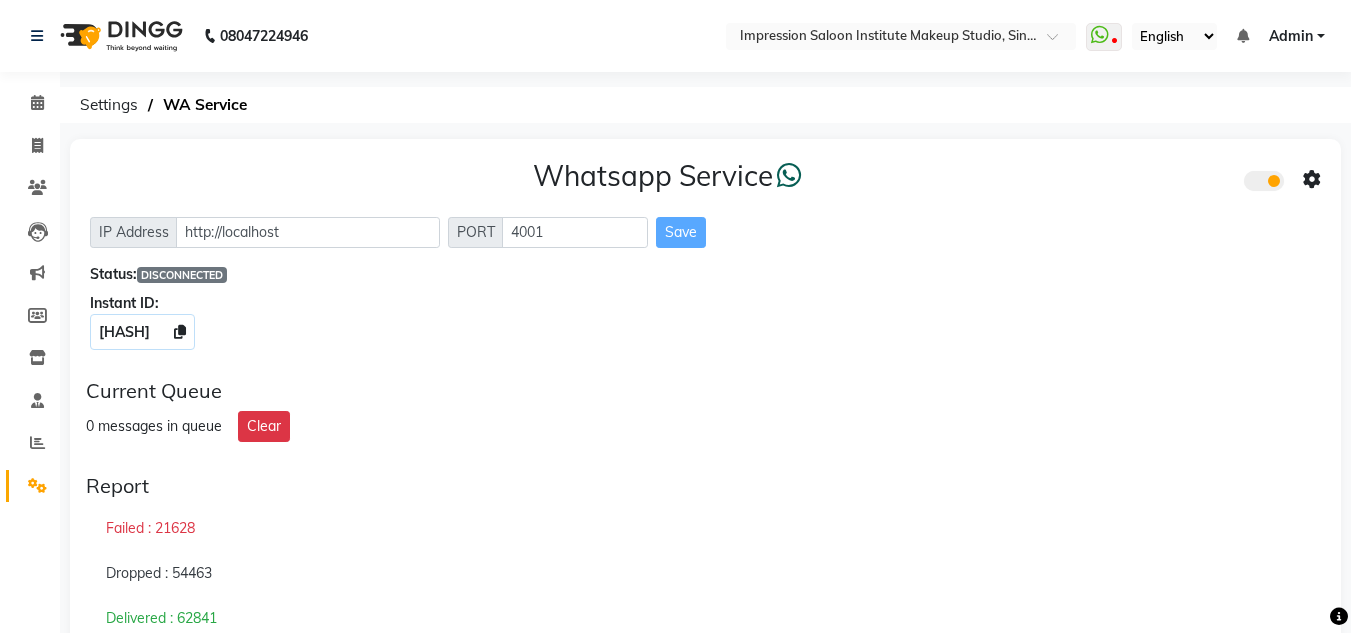 click 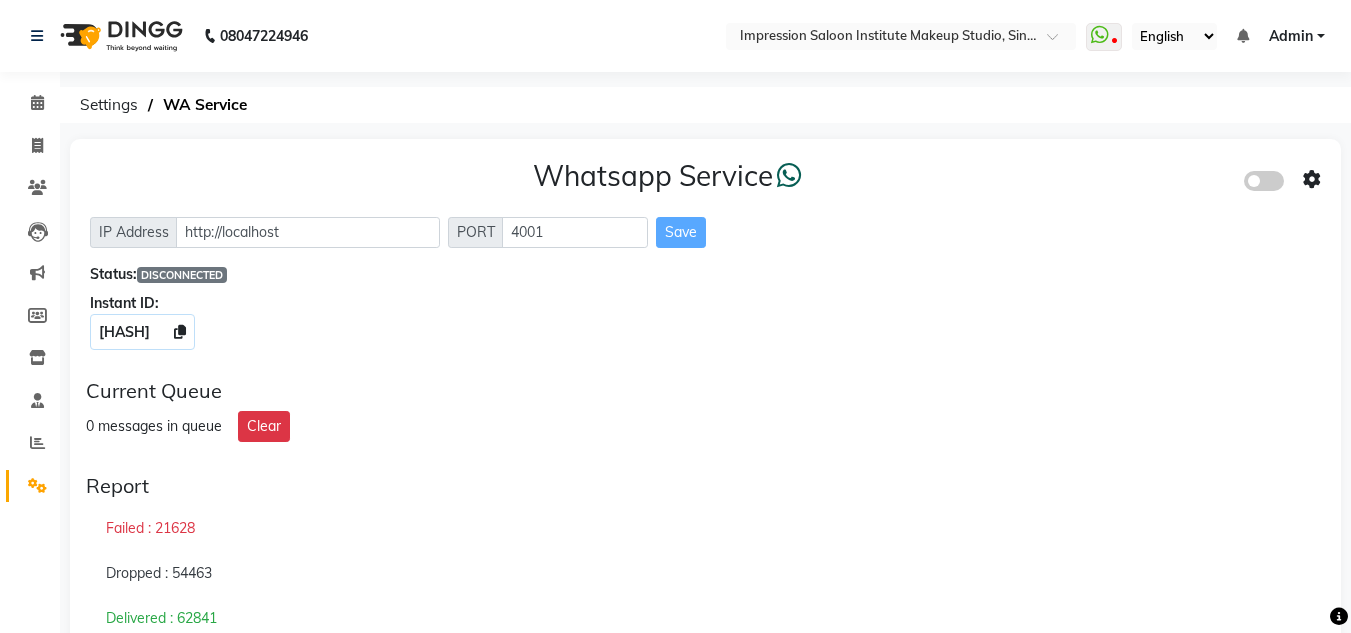 click 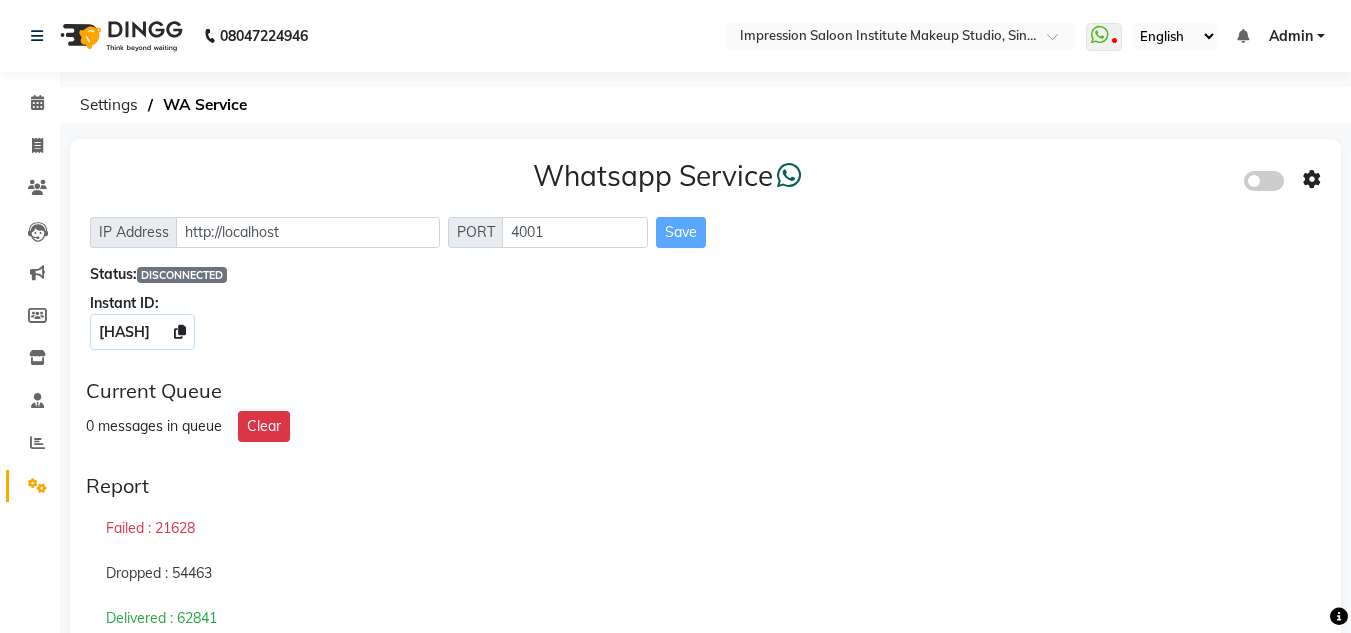 click 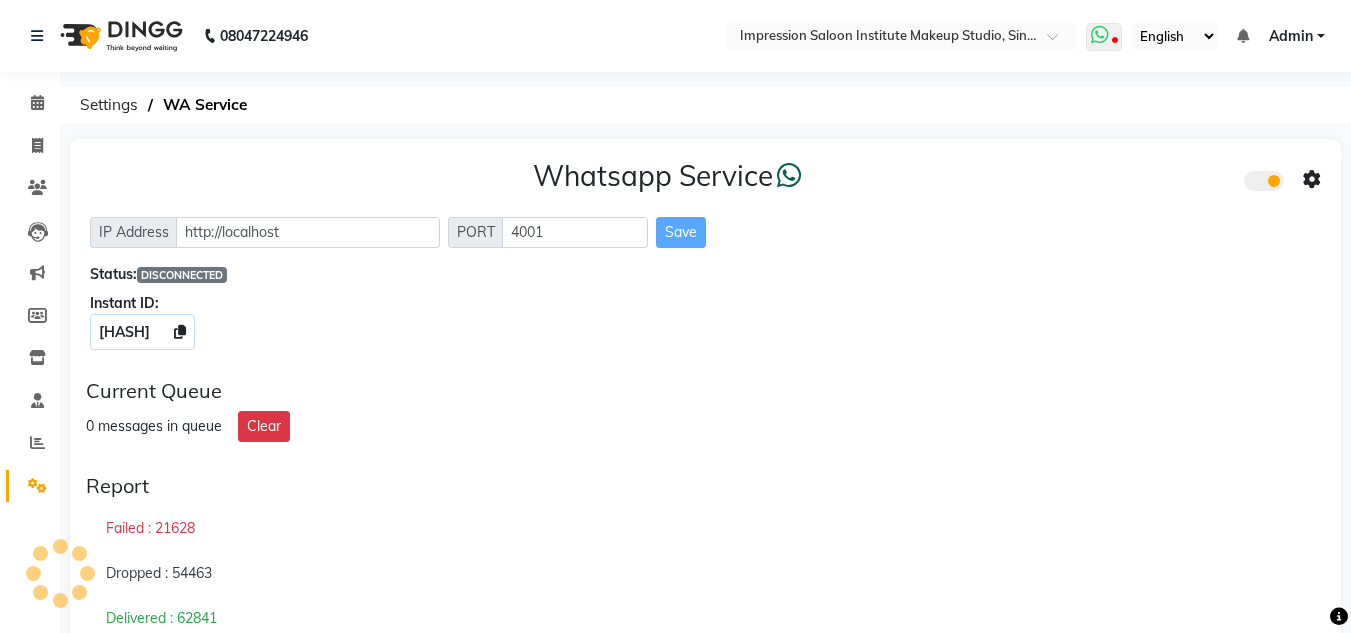 click at bounding box center (1100, 35) 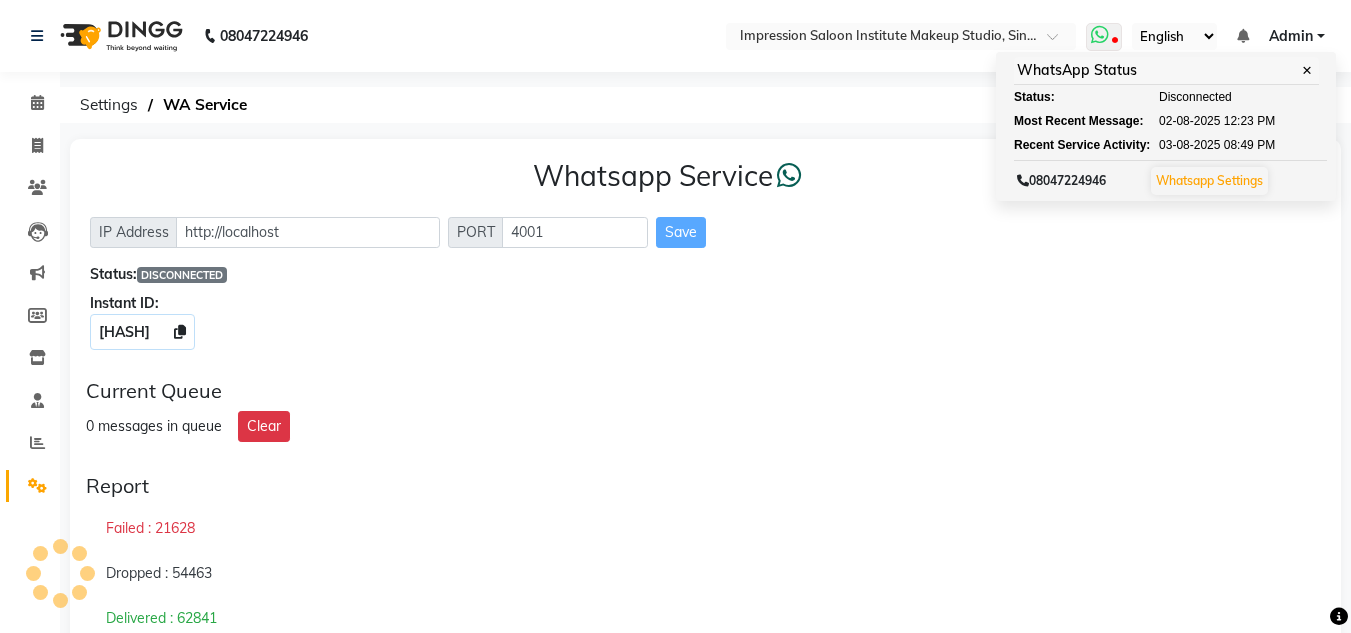 click at bounding box center (1100, 35) 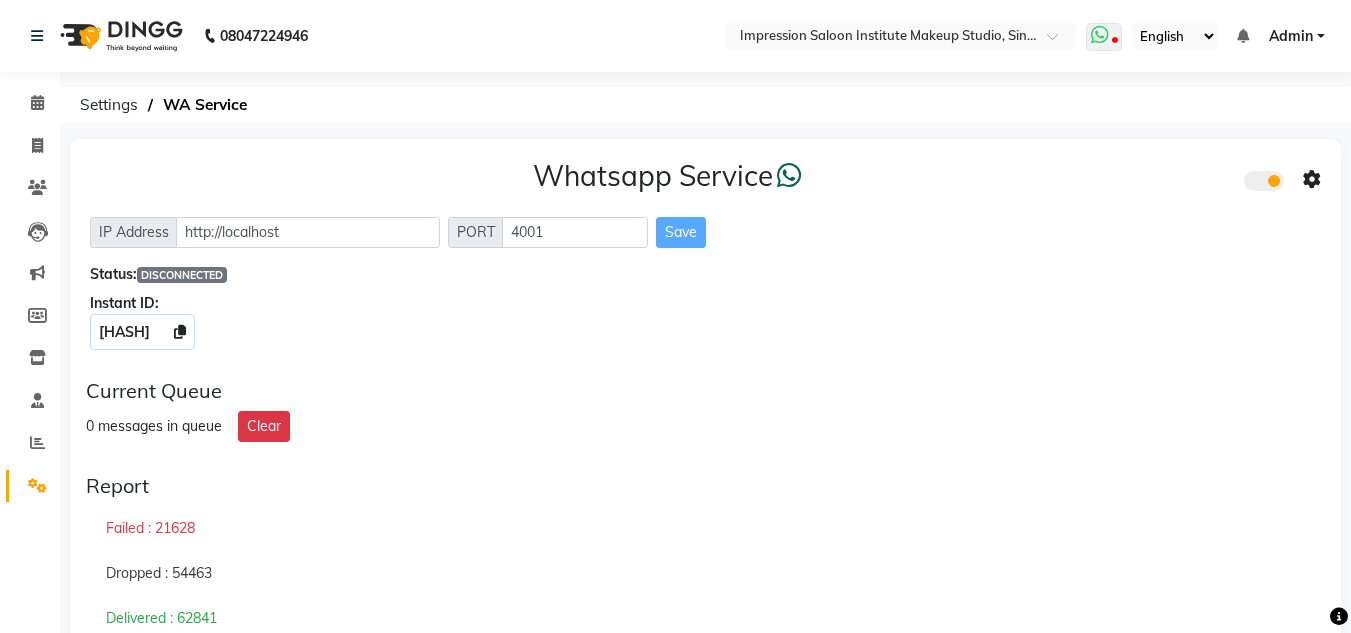 click at bounding box center (1100, 35) 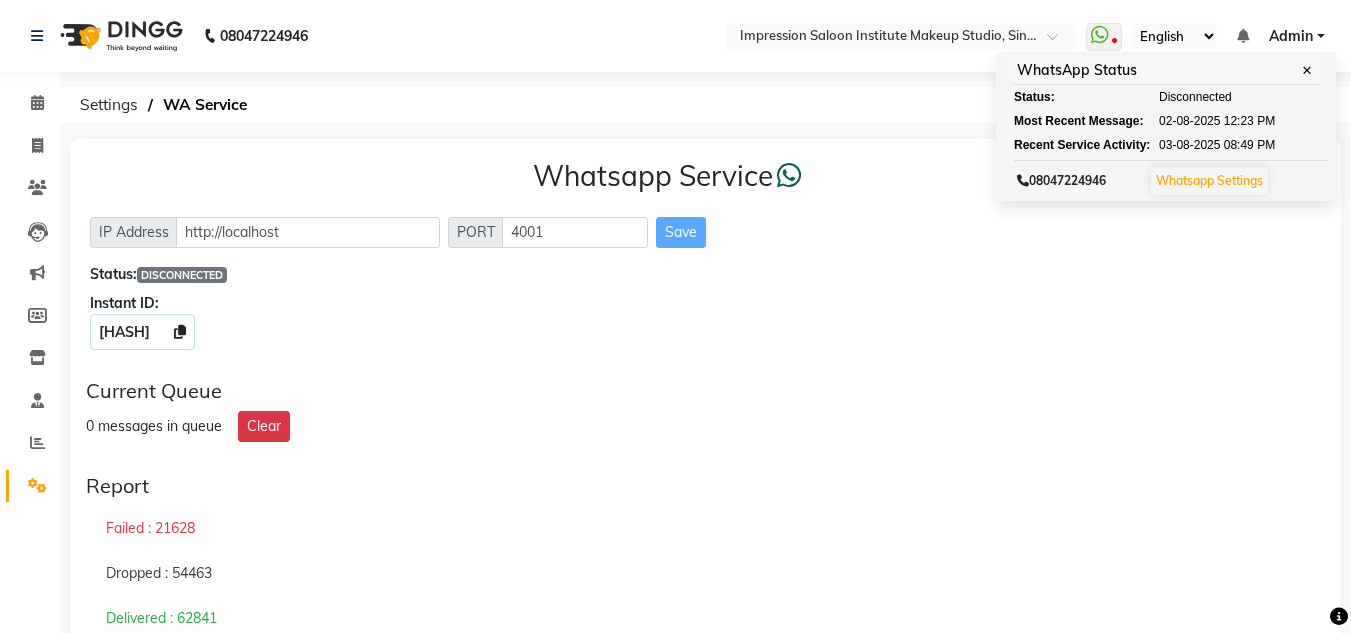 click on "Instant ID:" 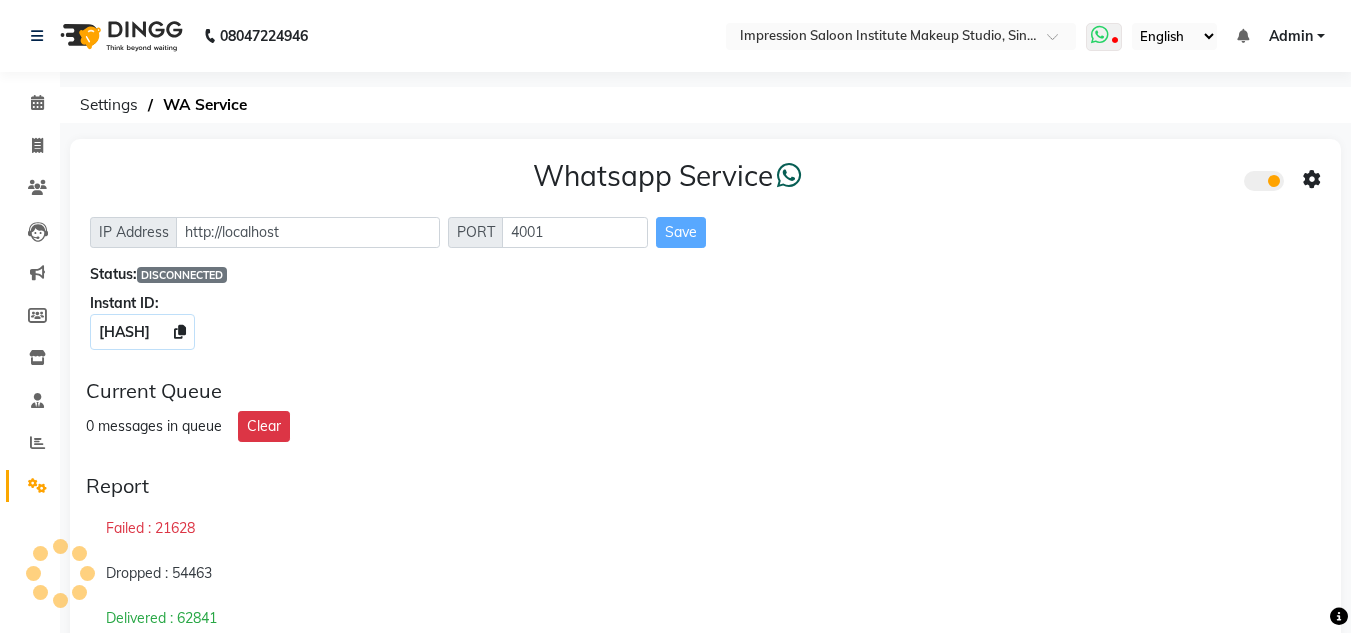 click at bounding box center [1104, 37] 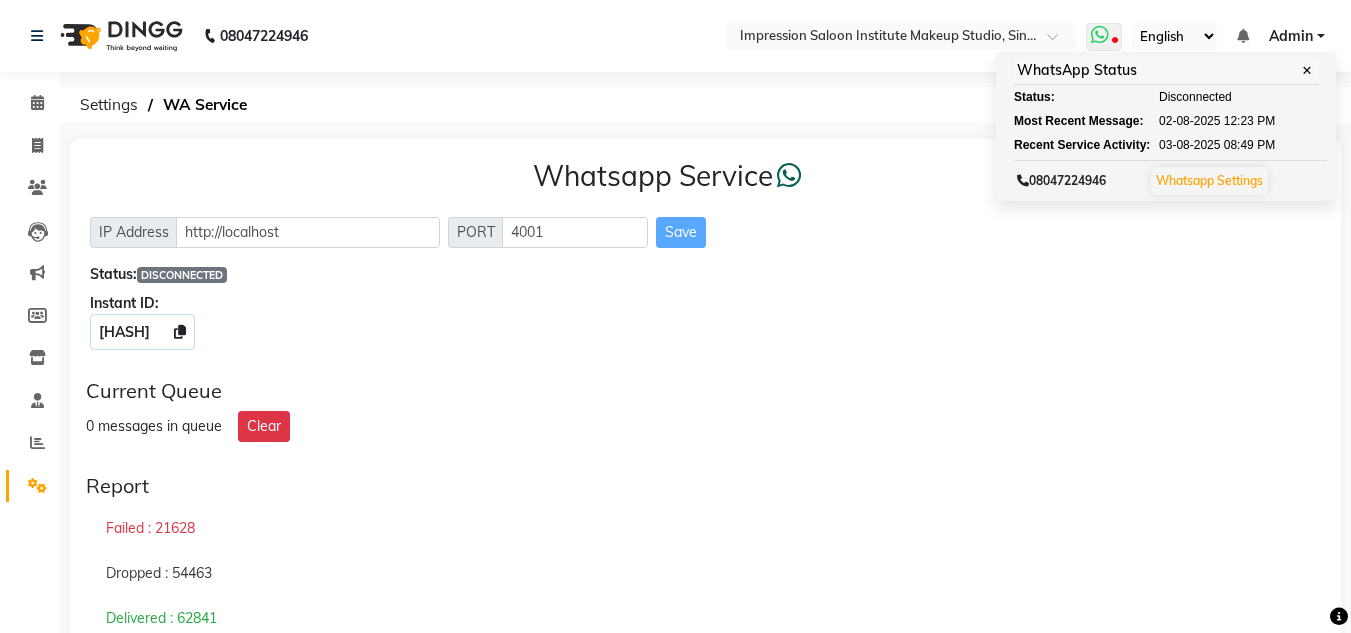 click at bounding box center (1104, 37) 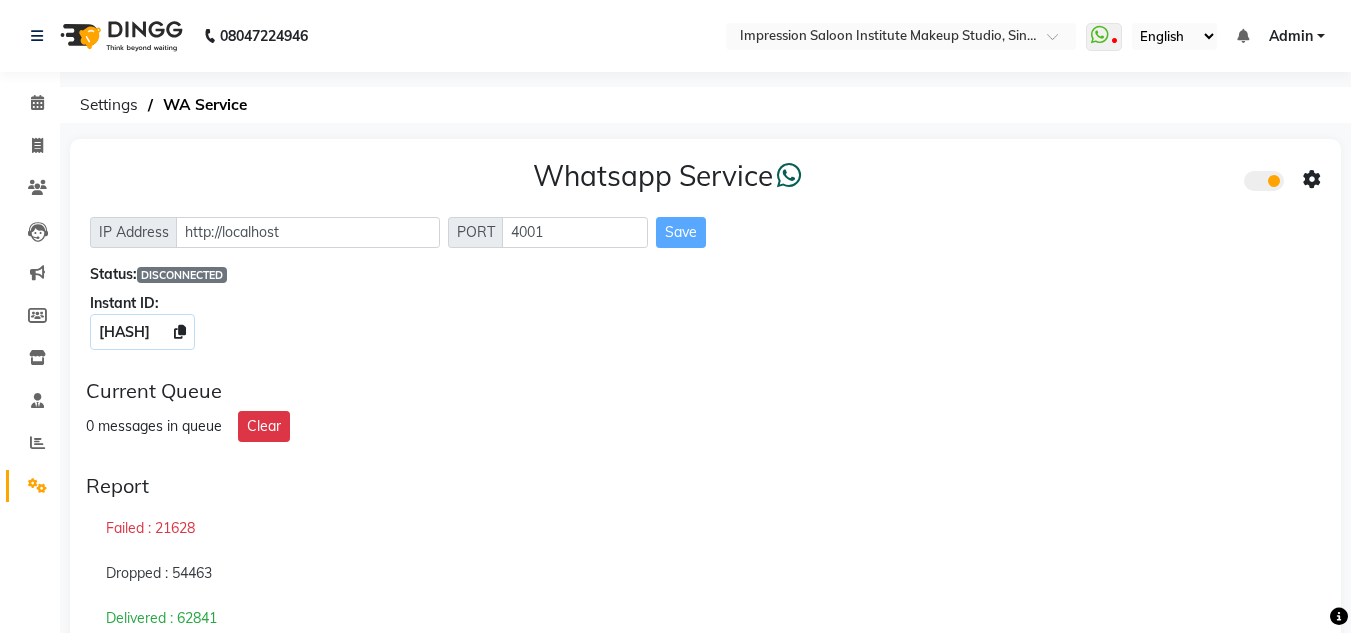 click on "DISCONNECTED" 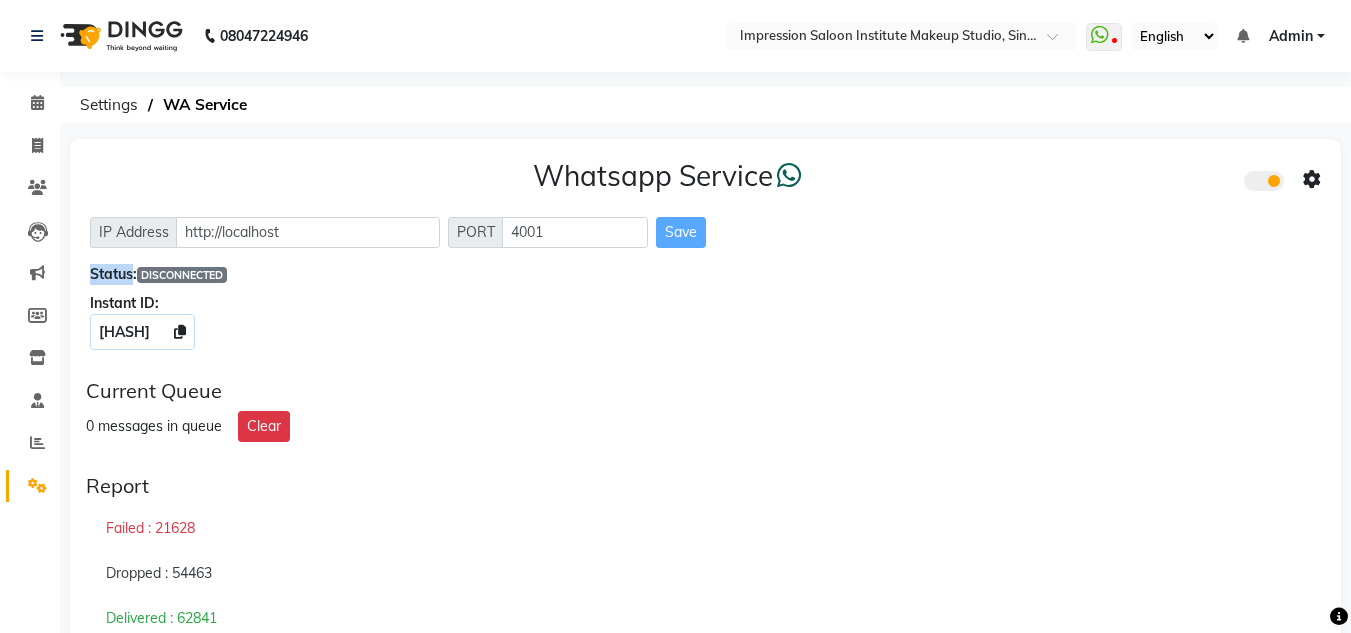 click on "Whatsapp Service  IP Address http://localhost PORT 4001 Save Status:  DISCONNECTED Instant ID: $2b$10$j4Tk2o.yXsO6dzPLbprTrusjrBEIV.U8dar7JCtN2hZGgNagIXrWC" 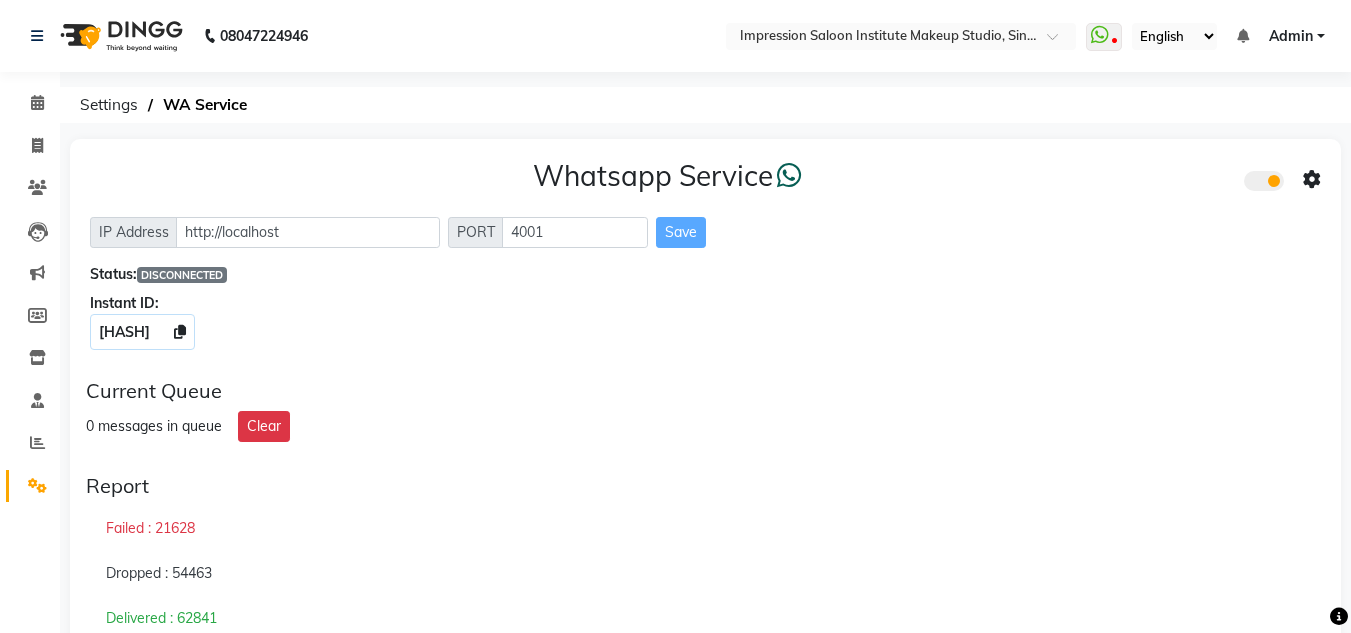 click on "Whatsapp Service  IP Address http://localhost PORT 4001 Save Status:  DISCONNECTED Instant ID: $2b$10$j4Tk2o.yXsO6dzPLbprTrusjrBEIV.U8dar7JCtN2hZGgNagIXrWC" 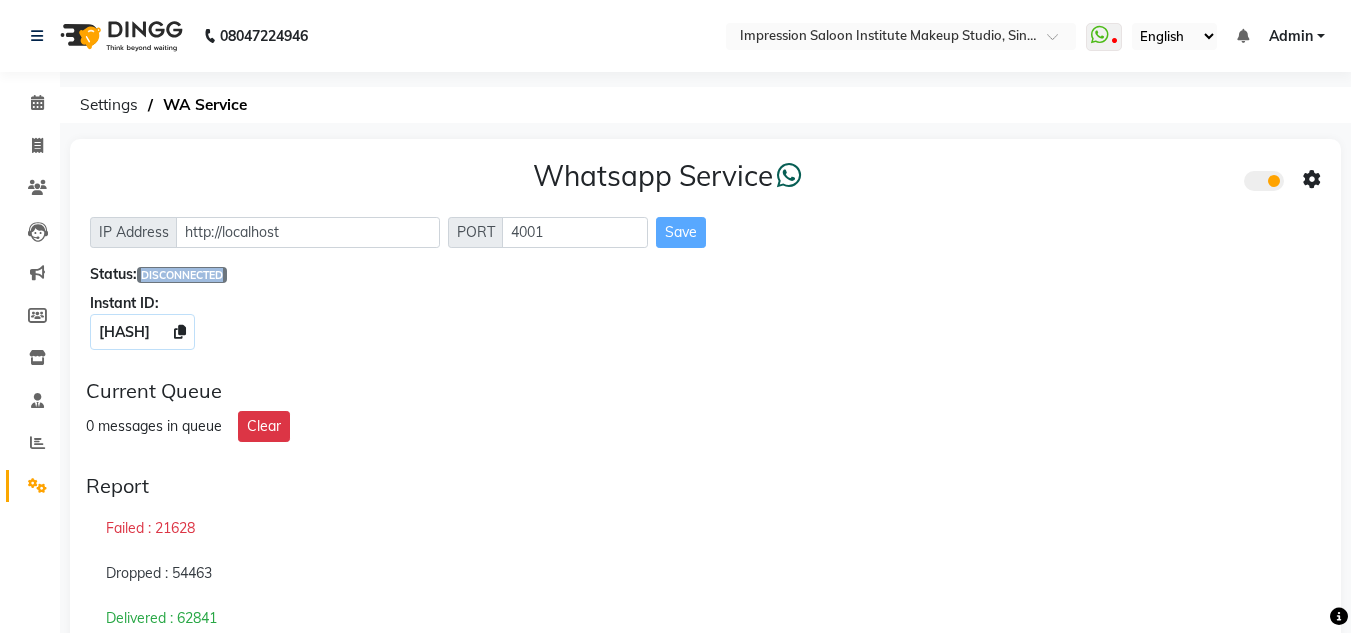 click on "DISCONNECTED" 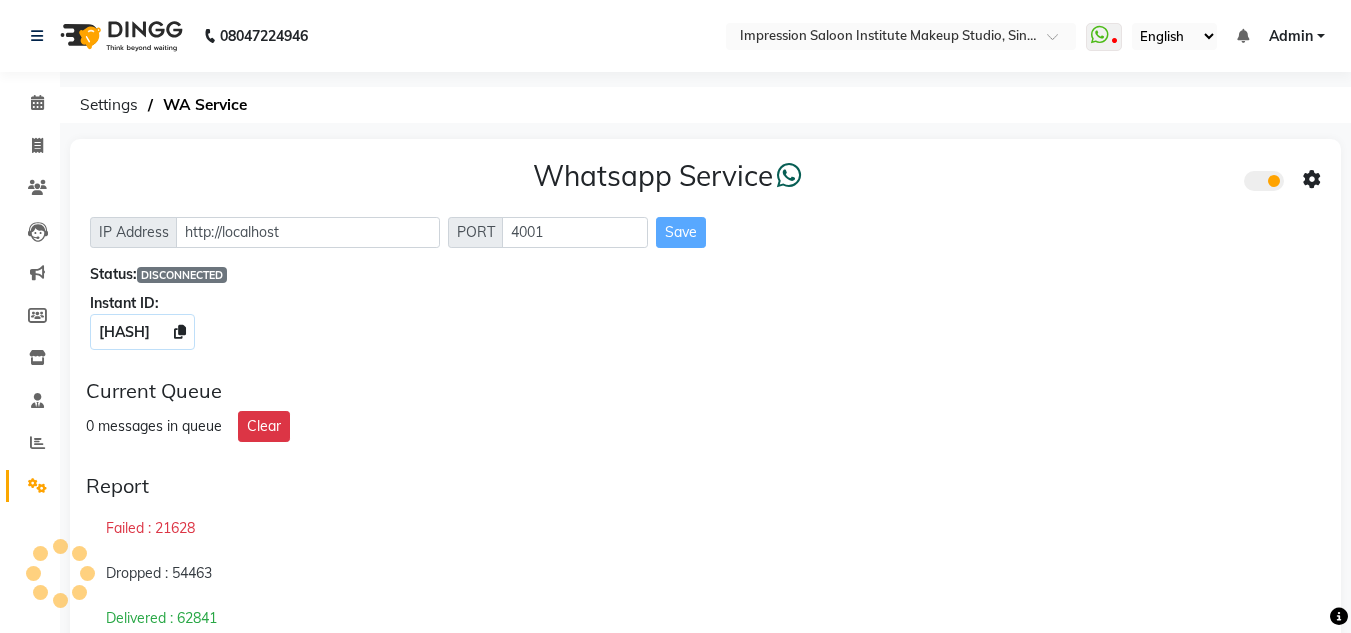 click on "Status:  DISCONNECTED" 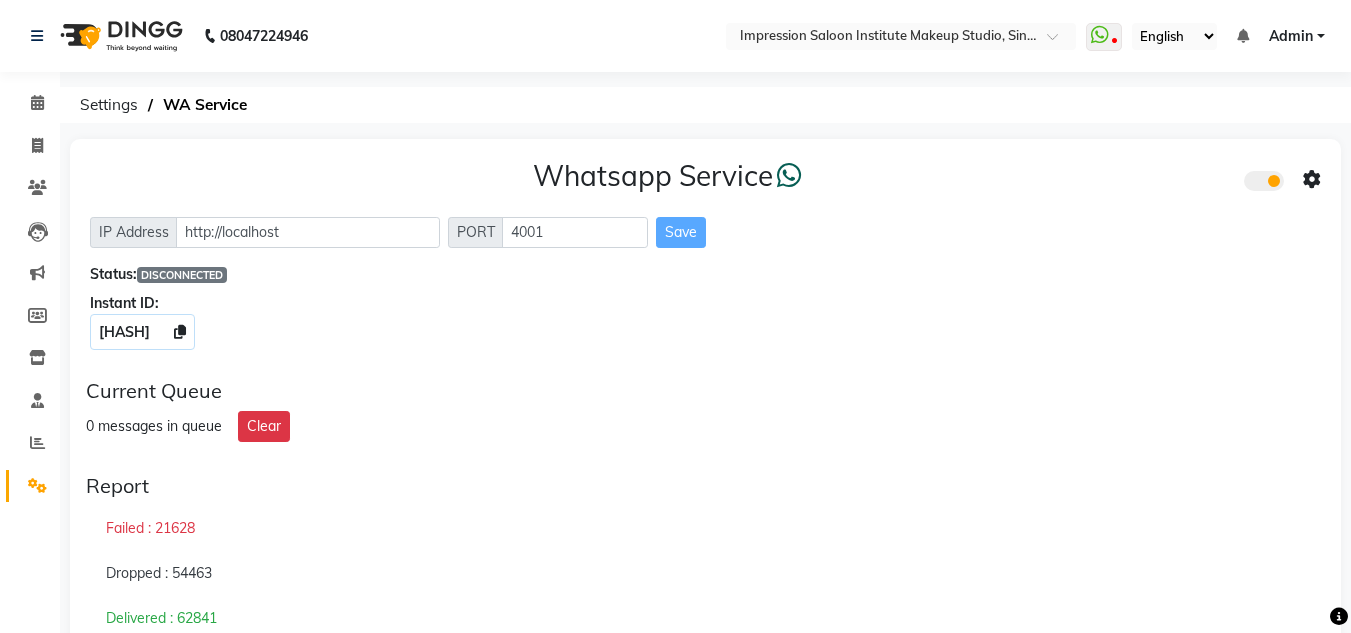 click on "0 messages in queue Clear" 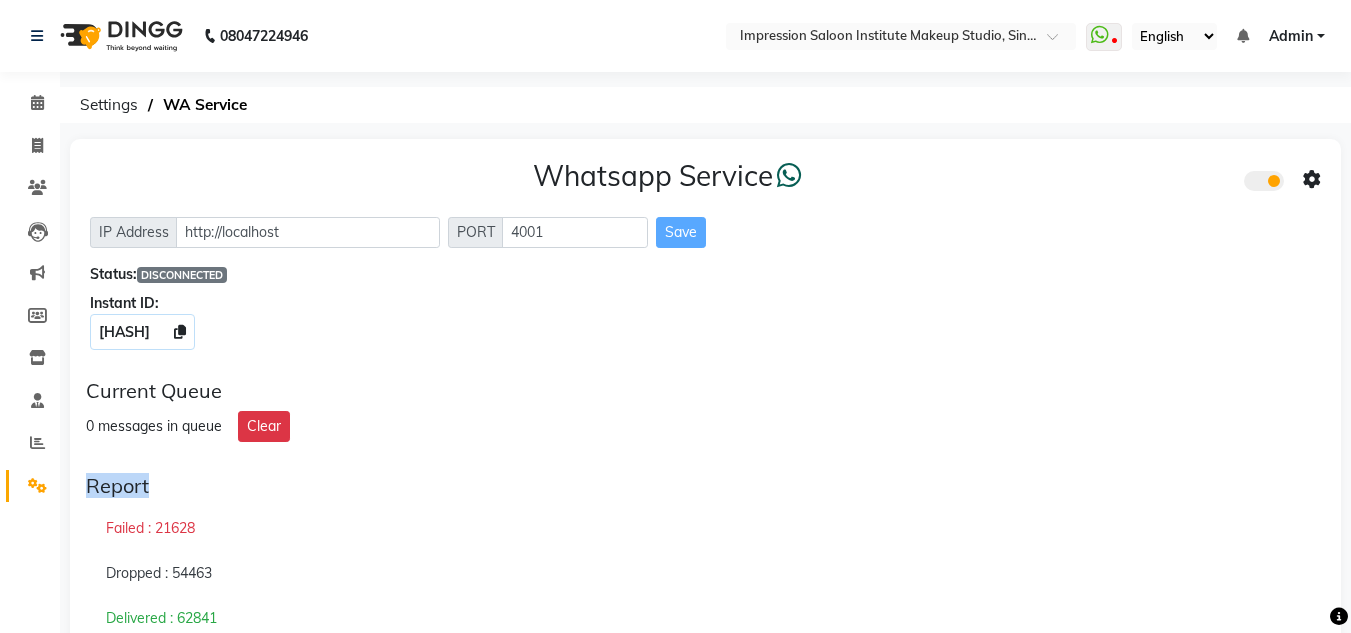 click on "0 messages in queue Clear" 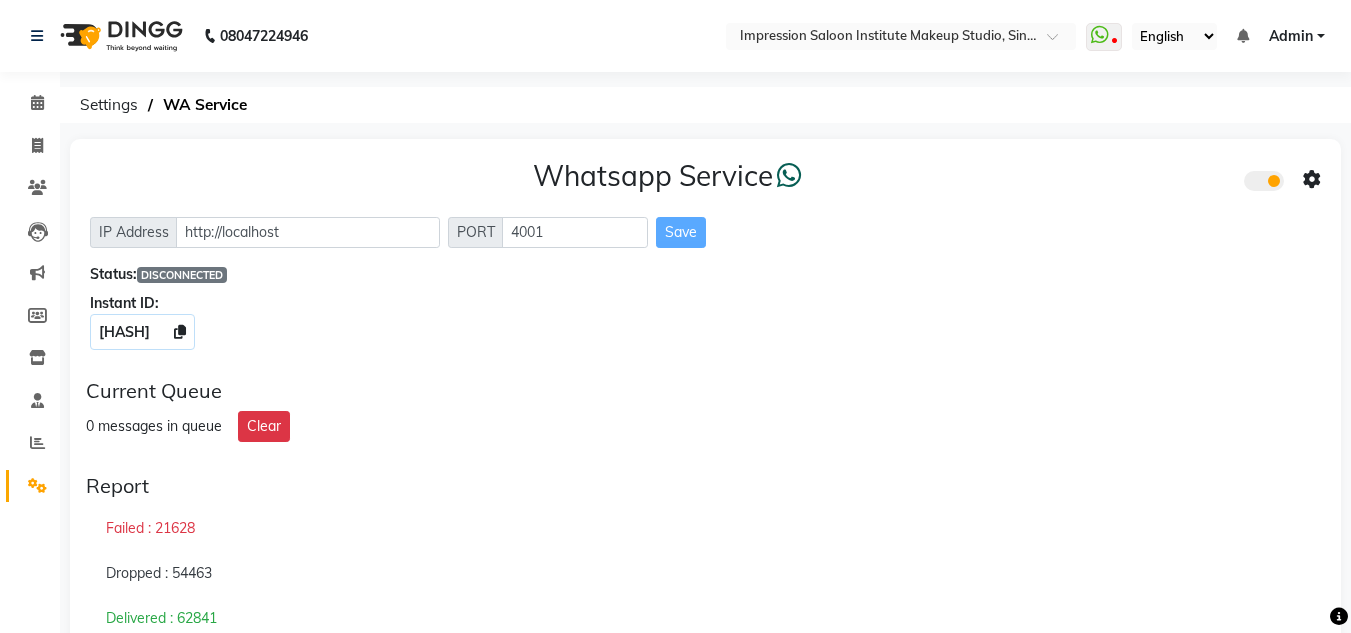 click on "0 messages in queue Clear" 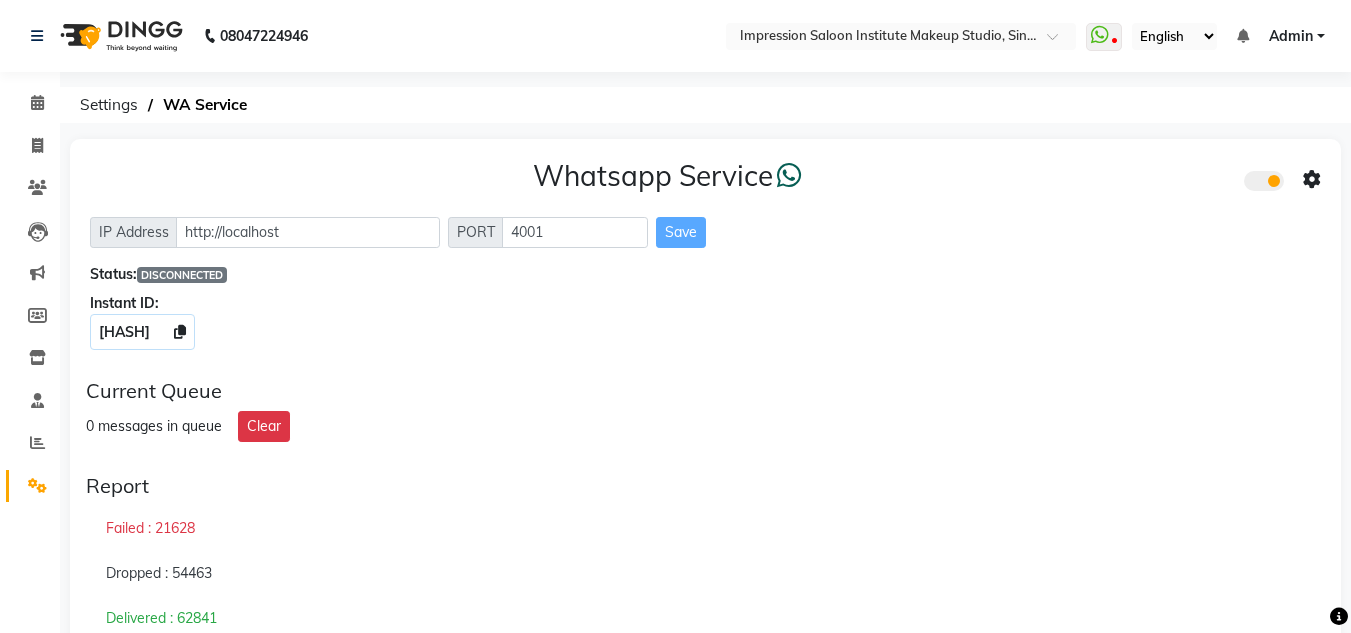 click on "Current Queue" 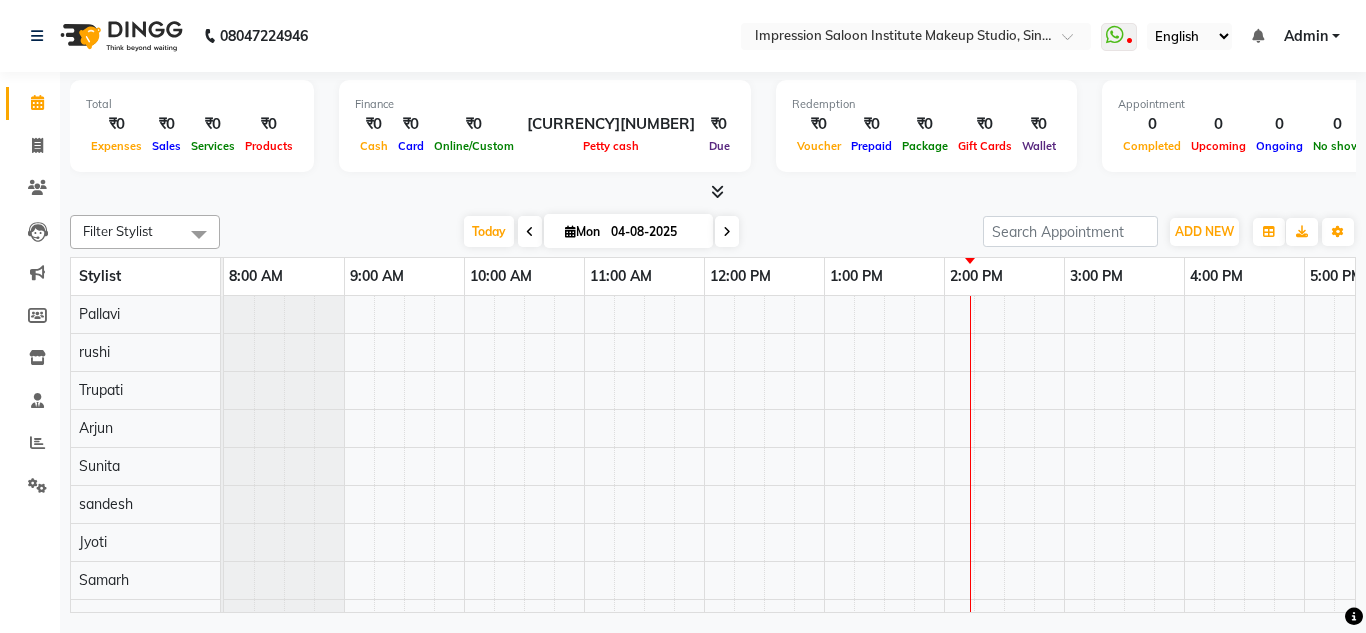 scroll, scrollTop: 0, scrollLeft: 0, axis: both 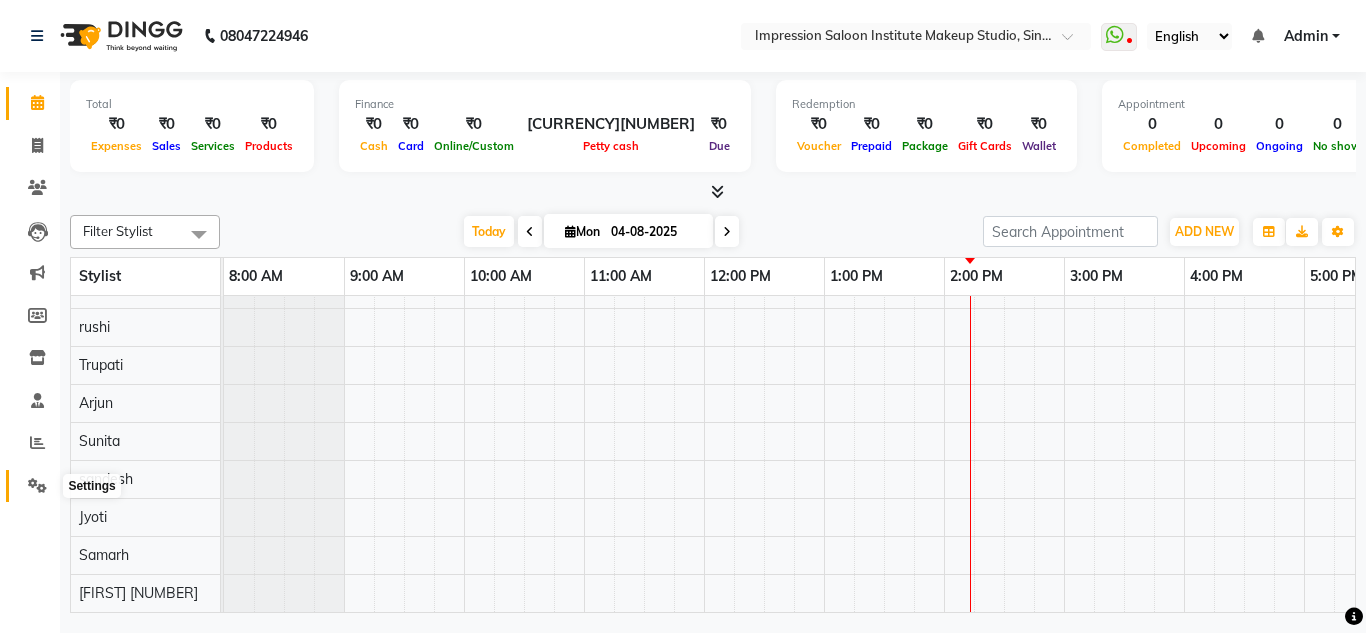 click 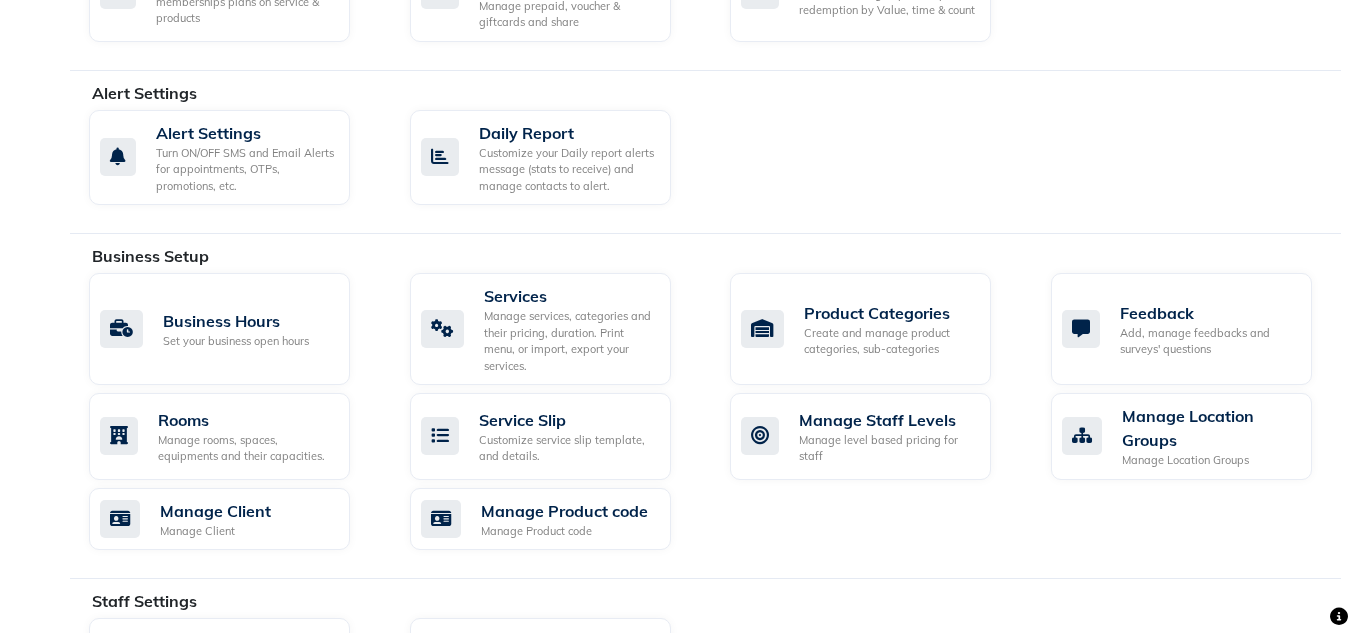 scroll, scrollTop: 1059, scrollLeft: 0, axis: vertical 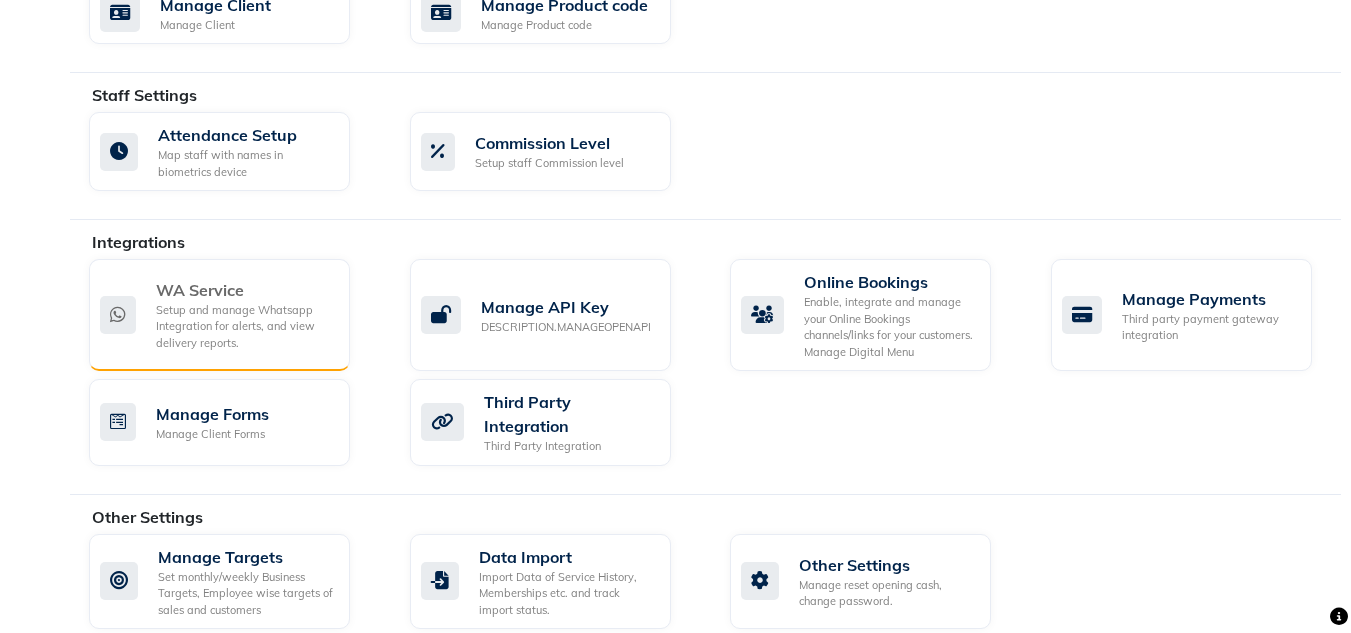 click on "Setup and manage Whatsapp Integration for alerts, and view delivery reports." 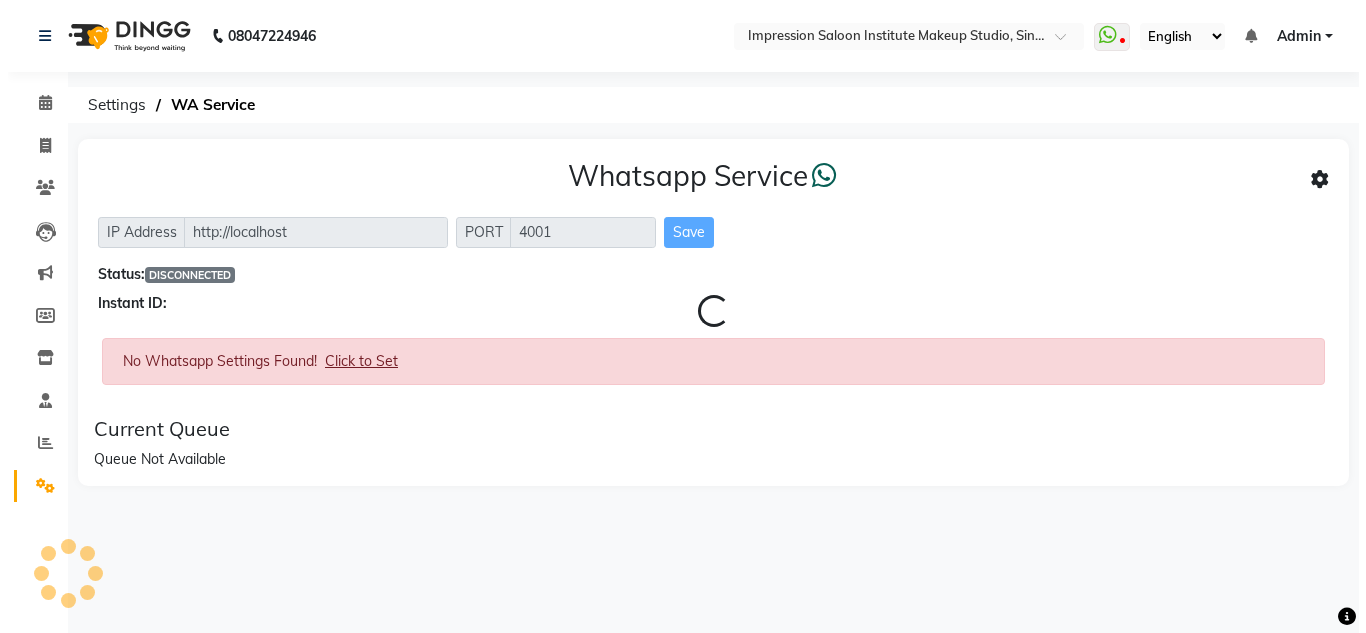 scroll, scrollTop: 0, scrollLeft: 0, axis: both 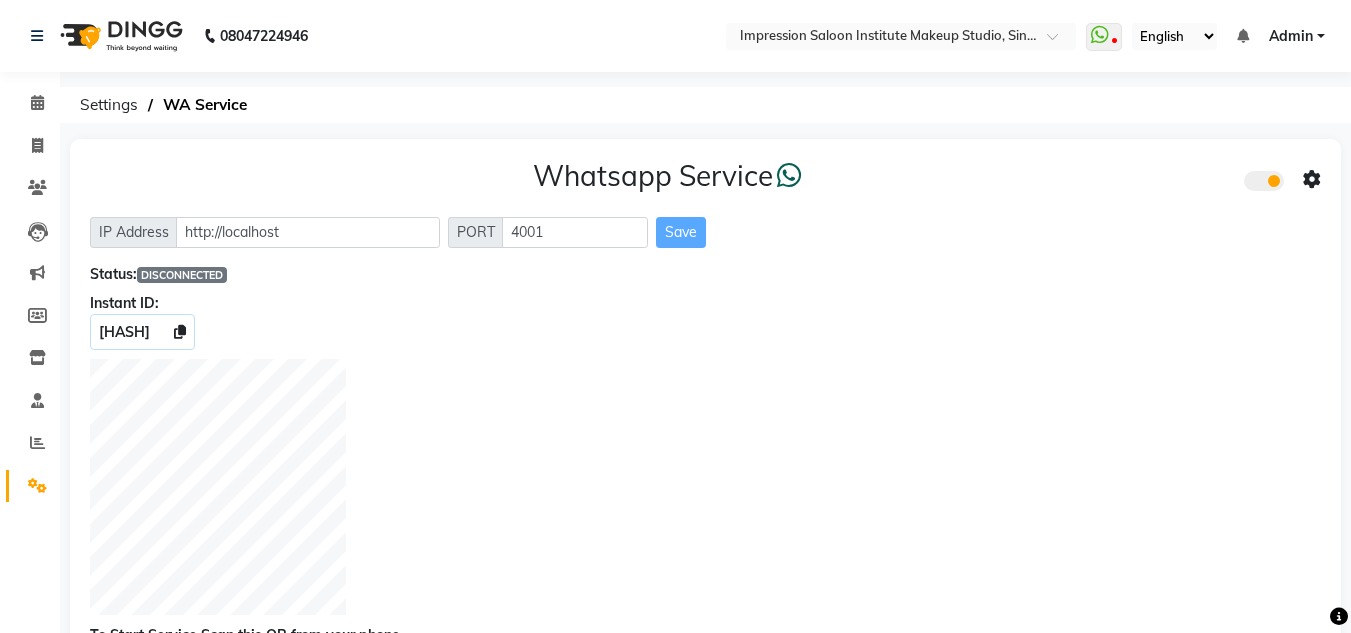click on "To Start Service Scan this QR from your phone" 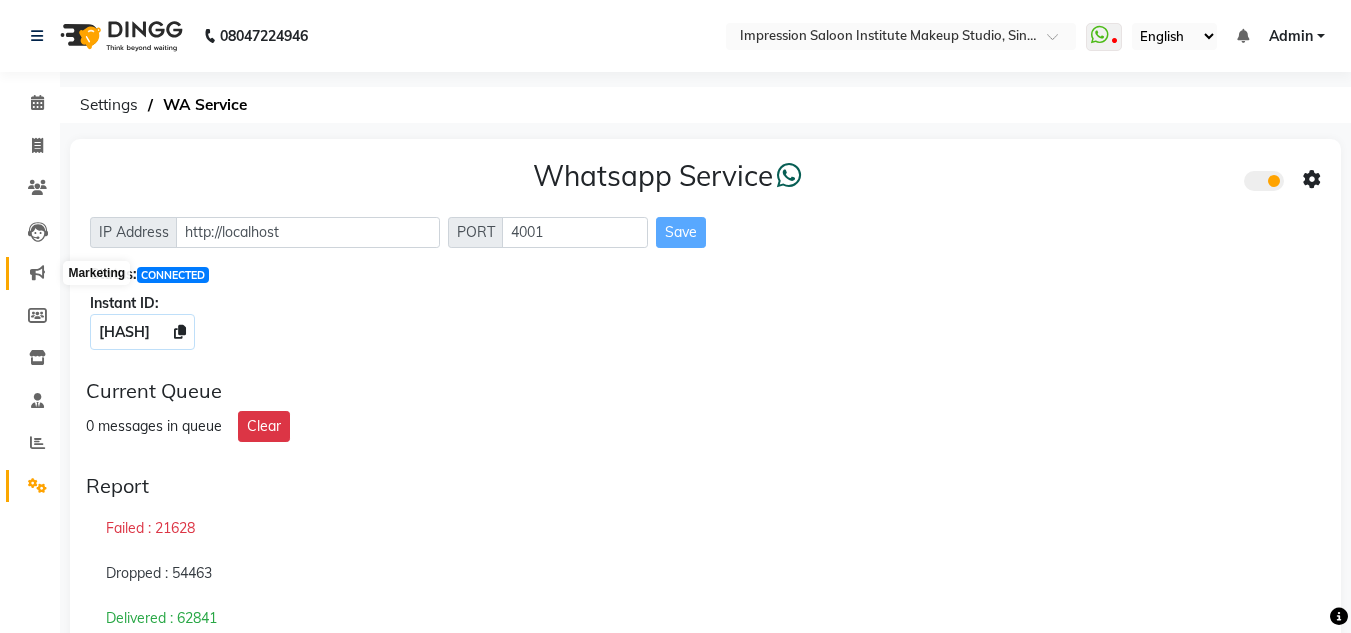 click 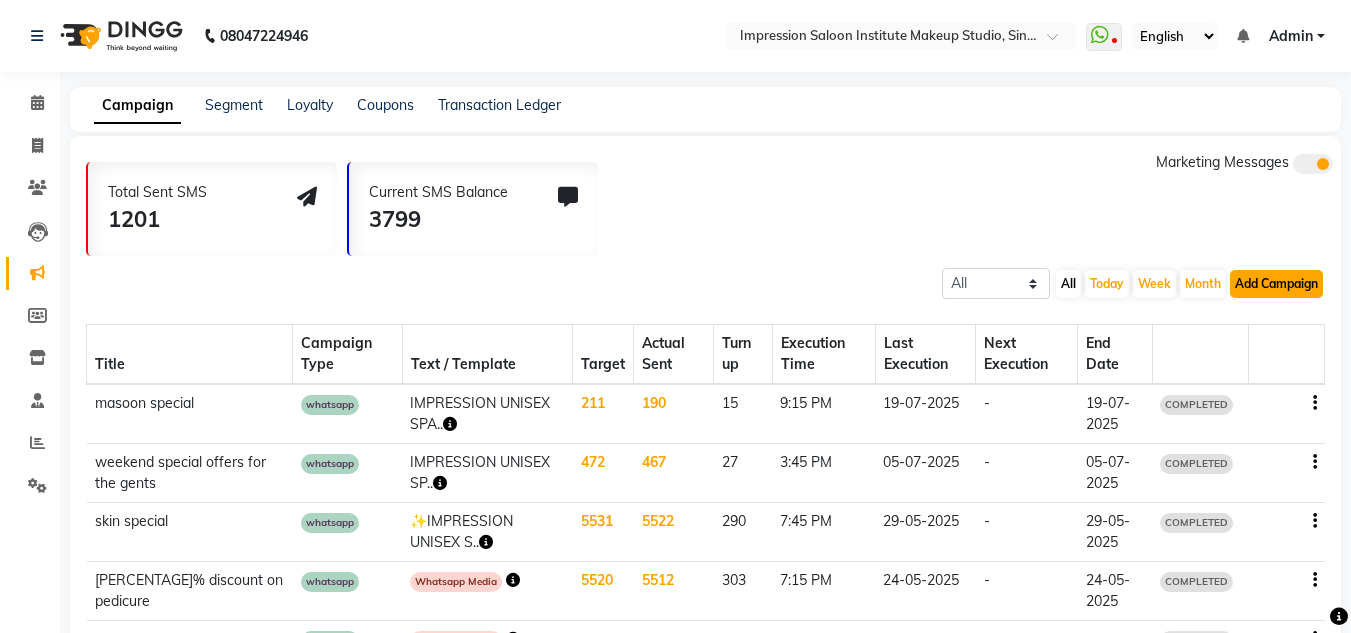 click on "Add Campaign" at bounding box center (1276, 284) 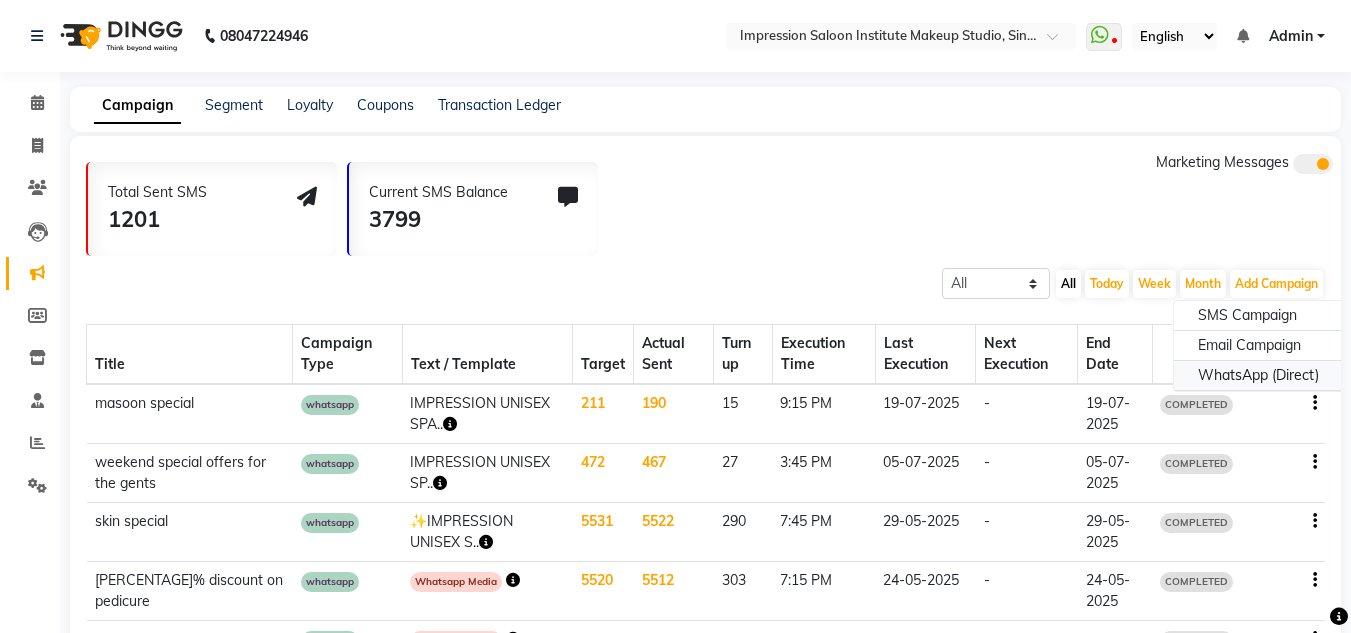 click on "WhatsApp (Direct)" 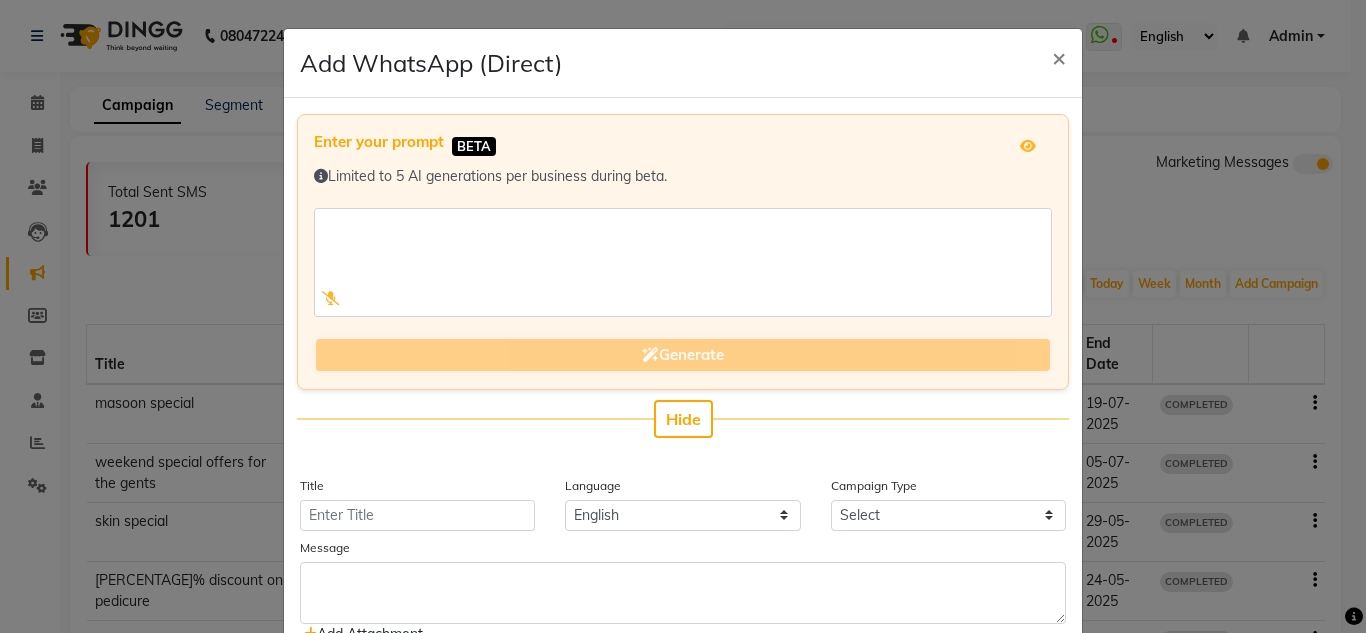 scroll, scrollTop: 427, scrollLeft: 0, axis: vertical 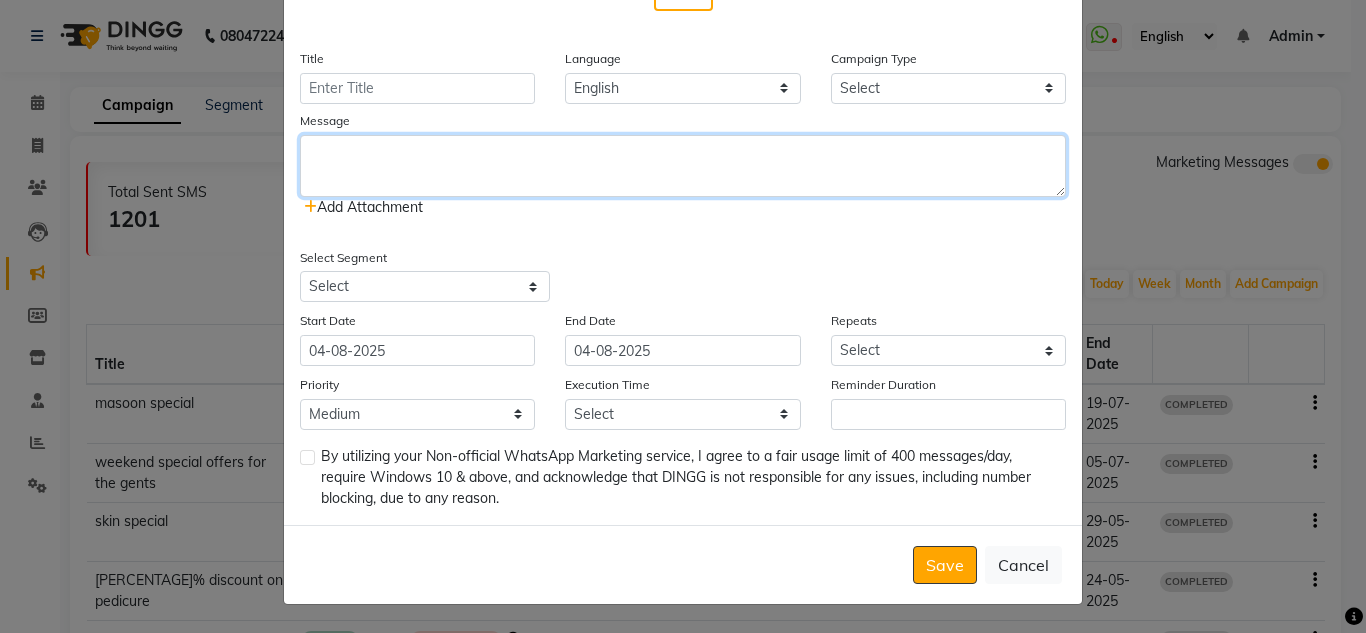 click at bounding box center [683, 166] 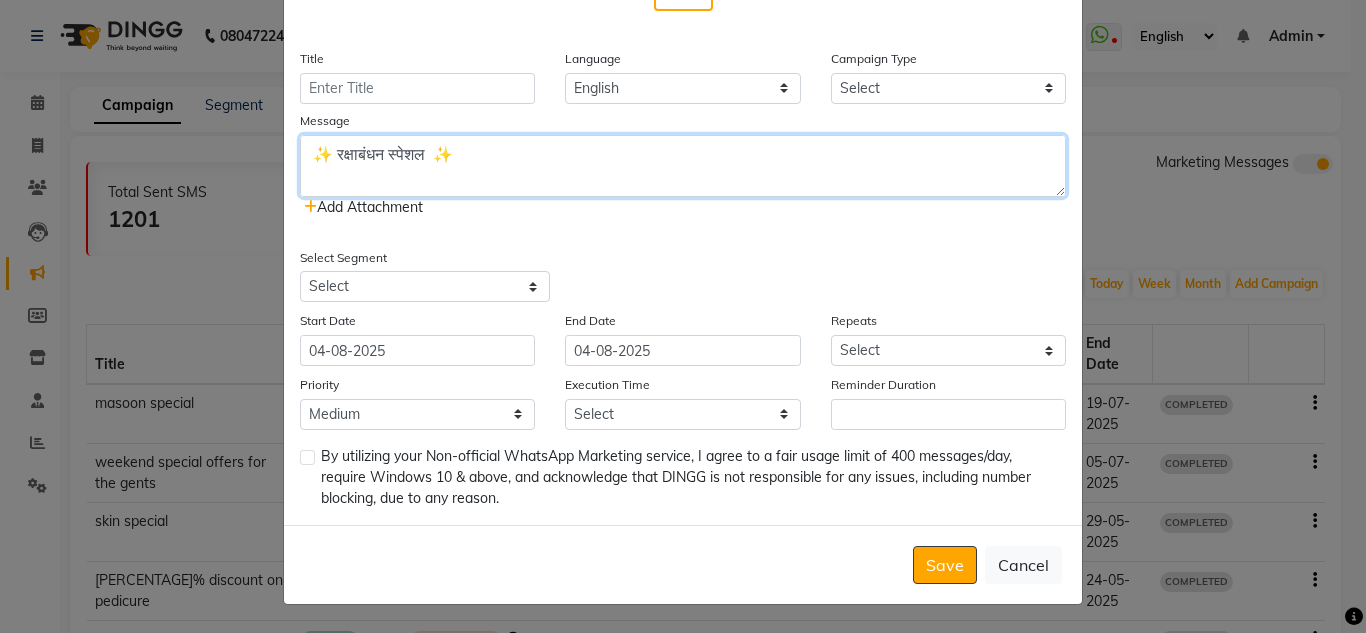 scroll, scrollTop: 1000, scrollLeft: 0, axis: vertical 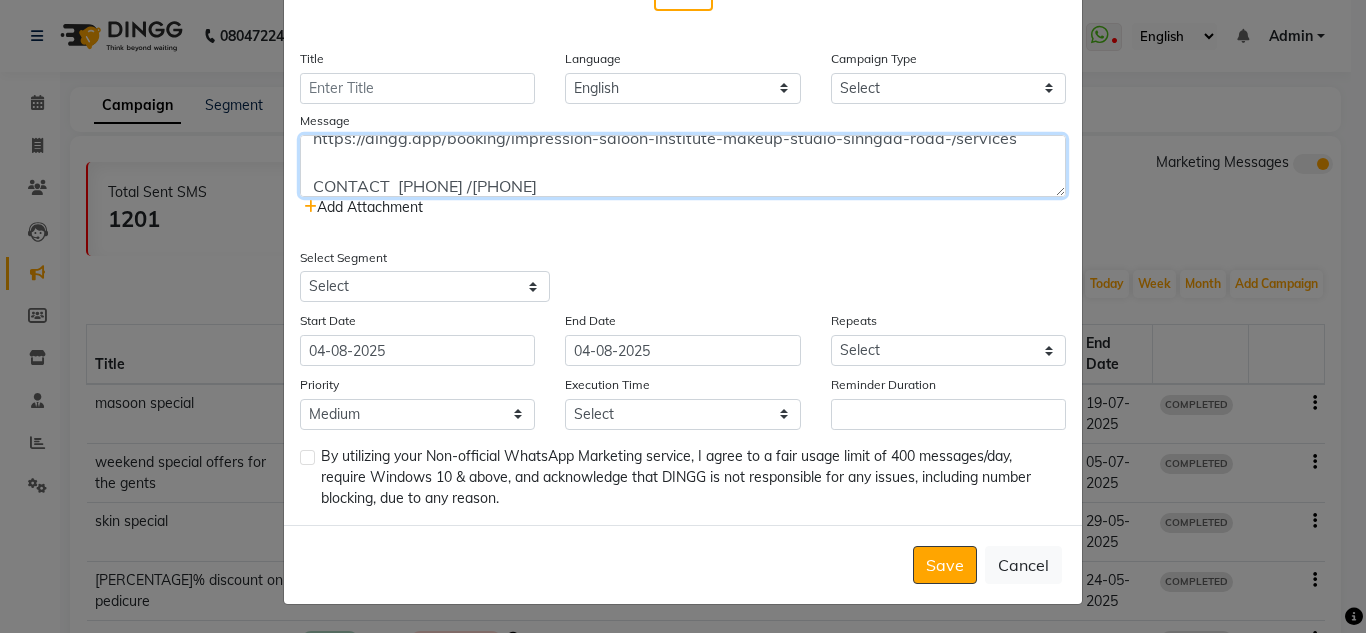 type on "✨ रक्षाबंधन स्पेशल  ✨
IMPRESSION UNISEX SPA SALON
📲 CONTACT [PHONE] /[PHONE]
Limited time offers
1st August to 25th  August
Hair offers
Book Your Appointment
1️⃣ Nanoplastiya : [PRICE]/
2️⃣ Botox : [PRICE]/-
3️⃣  Highlights & Global colour [PERCENTAGE]% off
4️⃣ Premium hair spa only [PRICE]/- Discount price
Original price  [PRICE]/-
Skin special offers
Crystal Spa Manicure Crystal Spa  pedicure
offer price  : [PRICE]/-
Original price [PRICE]/-
HYDRA facial  discount price [PRICE]/-
ORIGINAL PRICE [PRICE]/-
Rica wax full Hand, Half  legs, underarms,  anti tan clean up  :  [PRICE] /-
1️⃣ Vitamin E  facial +Bleach(face,neck & half back) or detan(face)+waxing (full hands,full legs,underarms) Eyebrow
Offer Price : [PRICE]/-
Book your appointment
https://dingg.app/booking/impression-saloon-institute-makeup-studio-sinhgad-road-/services
CONTACT  [PHONE] /[PHONE]" 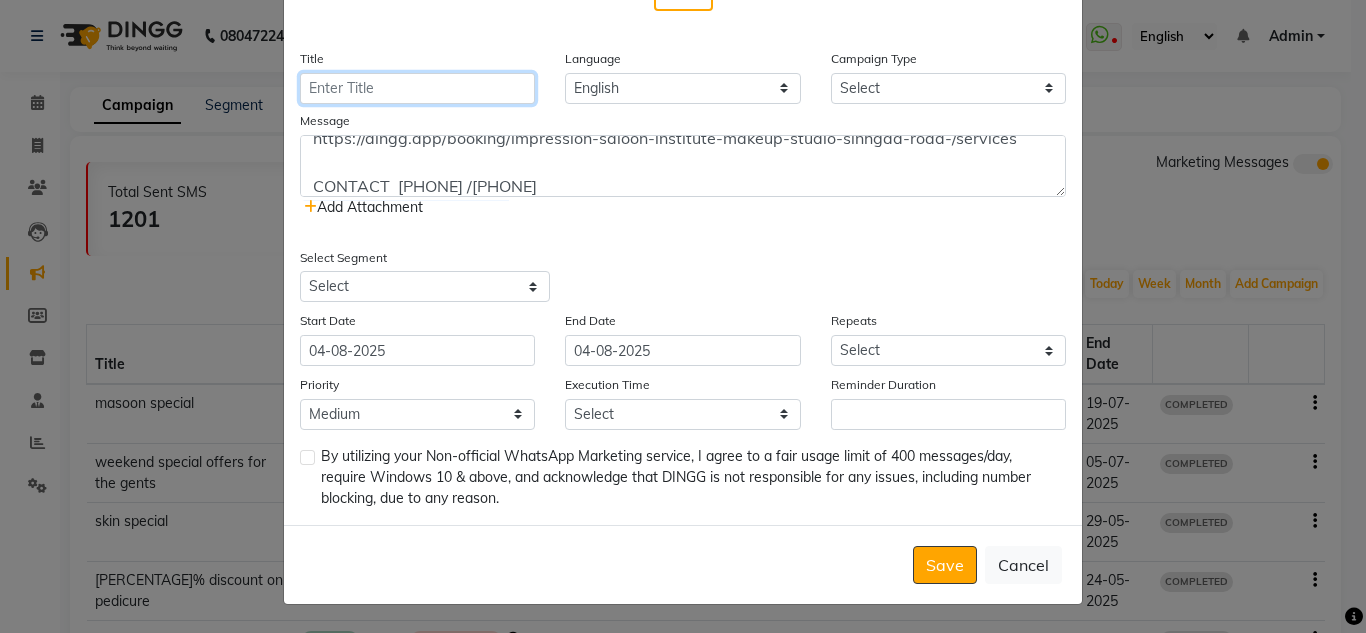 click on "Title" at bounding box center [417, 88] 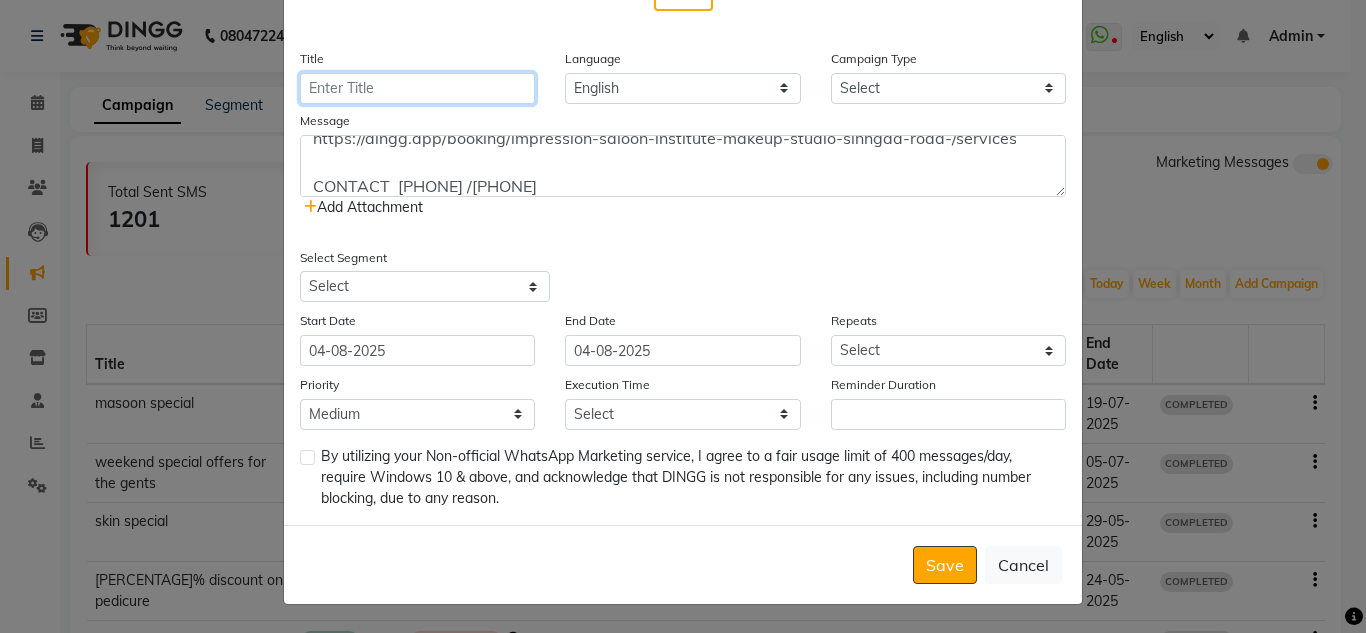 type on "r" 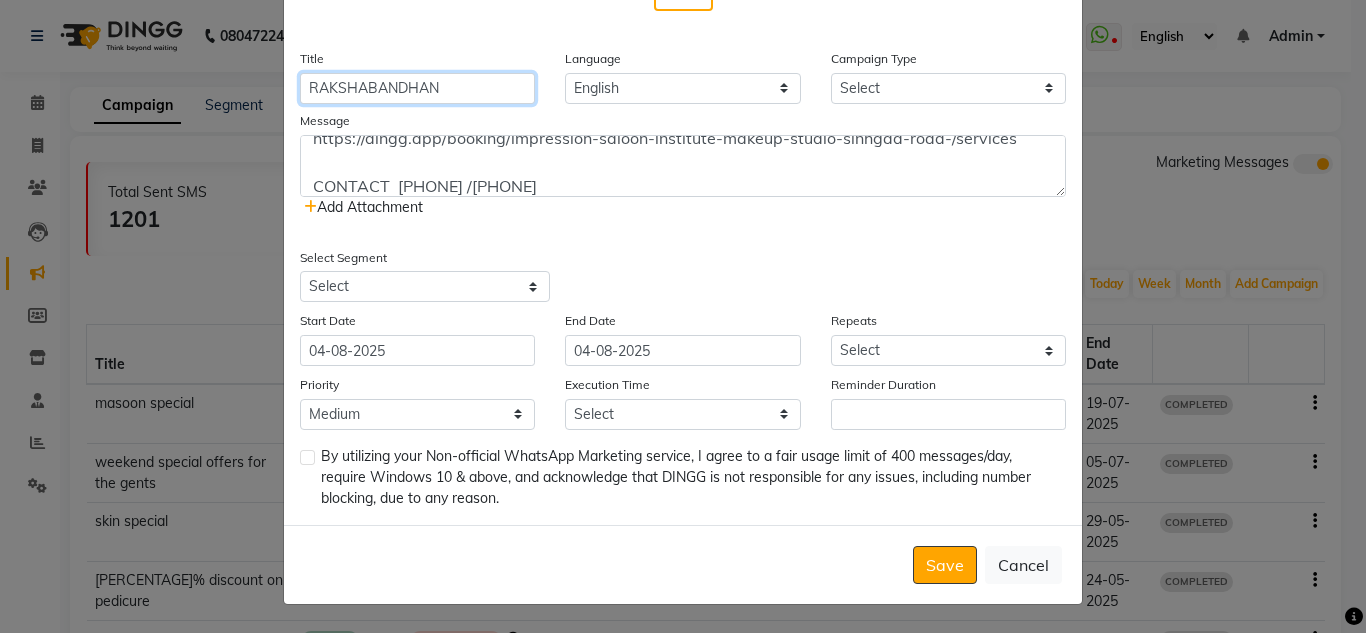 type on "RAKSHABANDHAN" 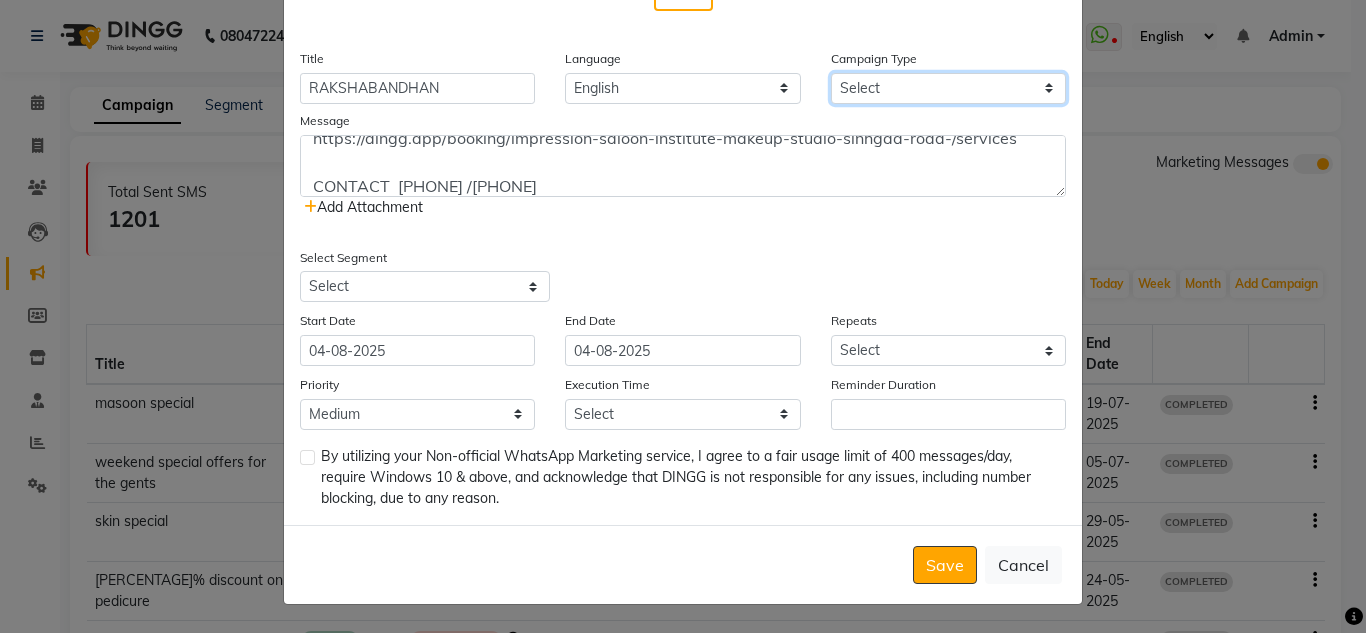 click on "Select Birthday Anniversary Promotional Service reminder" at bounding box center (948, 88) 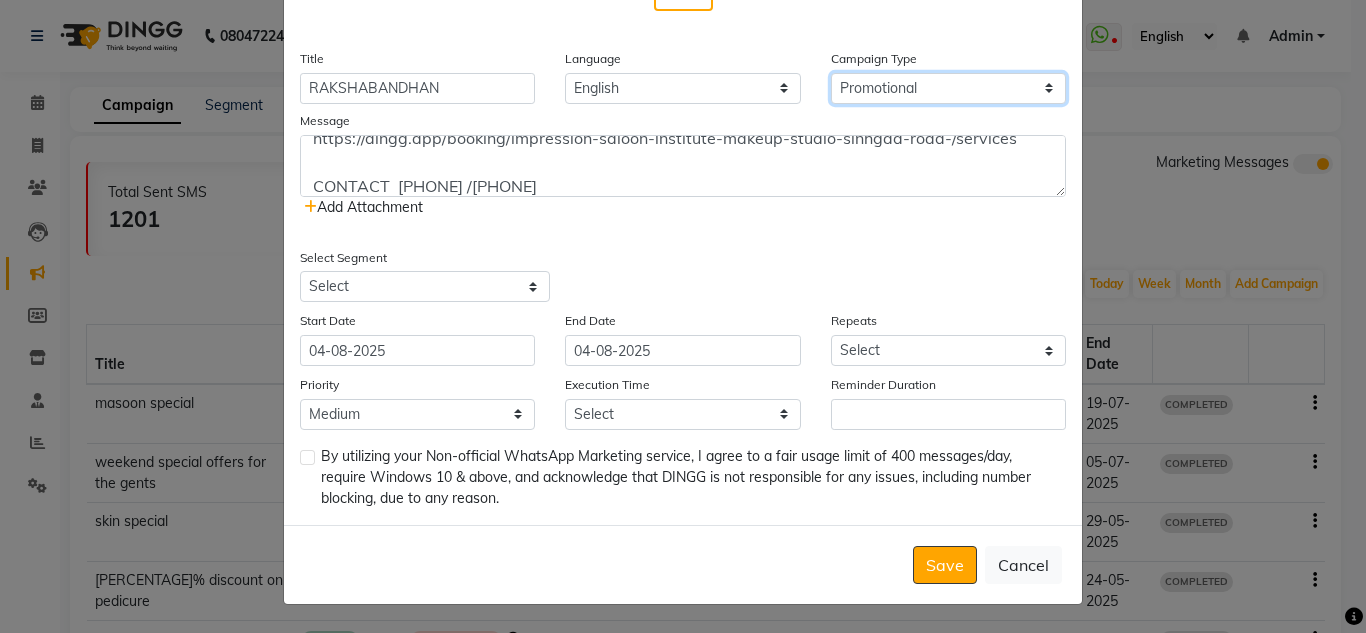 click on "Select Birthday Anniversary Promotional Service reminder" at bounding box center [948, 88] 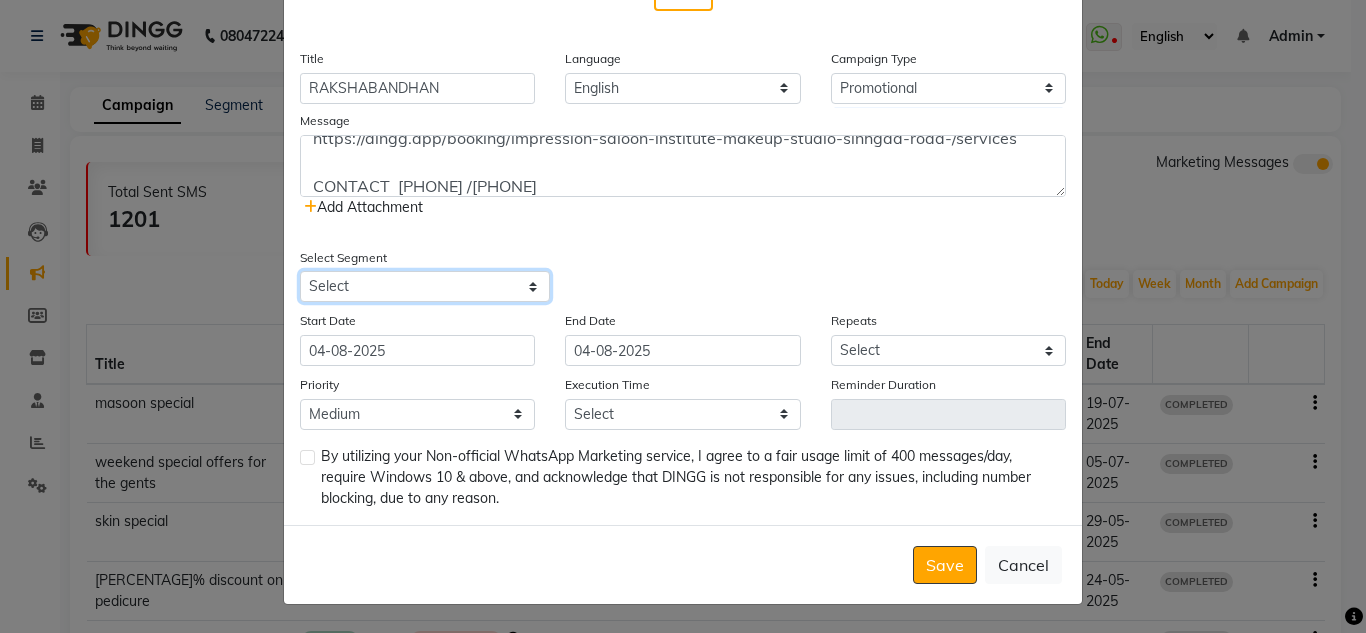 click on "Select All Customers All Male Customer All Female Customer All Members All Customers Visited in last 30 days All Customers Visited in last 60 days but not in last 30 days Inactive/Lost Customers High Ticket Customers Low Ticket Customers Frequent Customers Regular Customers New Customers All Customers with Valid Birthdays All Customers with Valid Anniversary All Customer Visited in 2020" at bounding box center (425, 286) 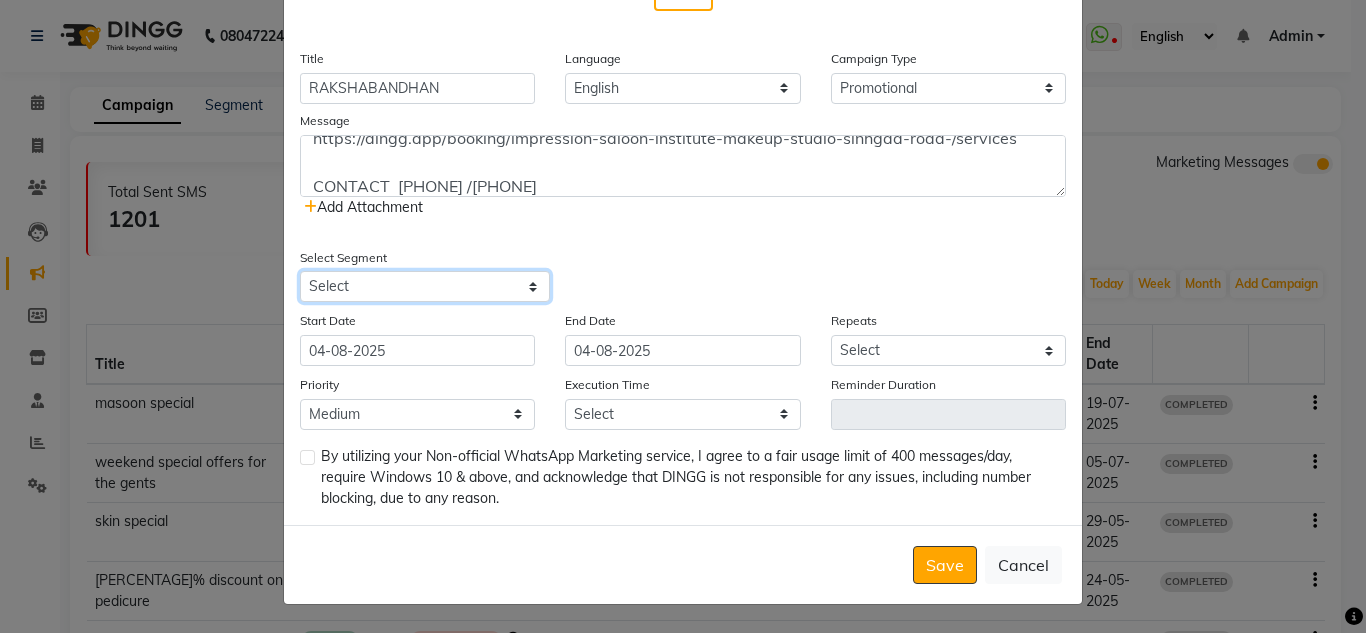 select on "11088" 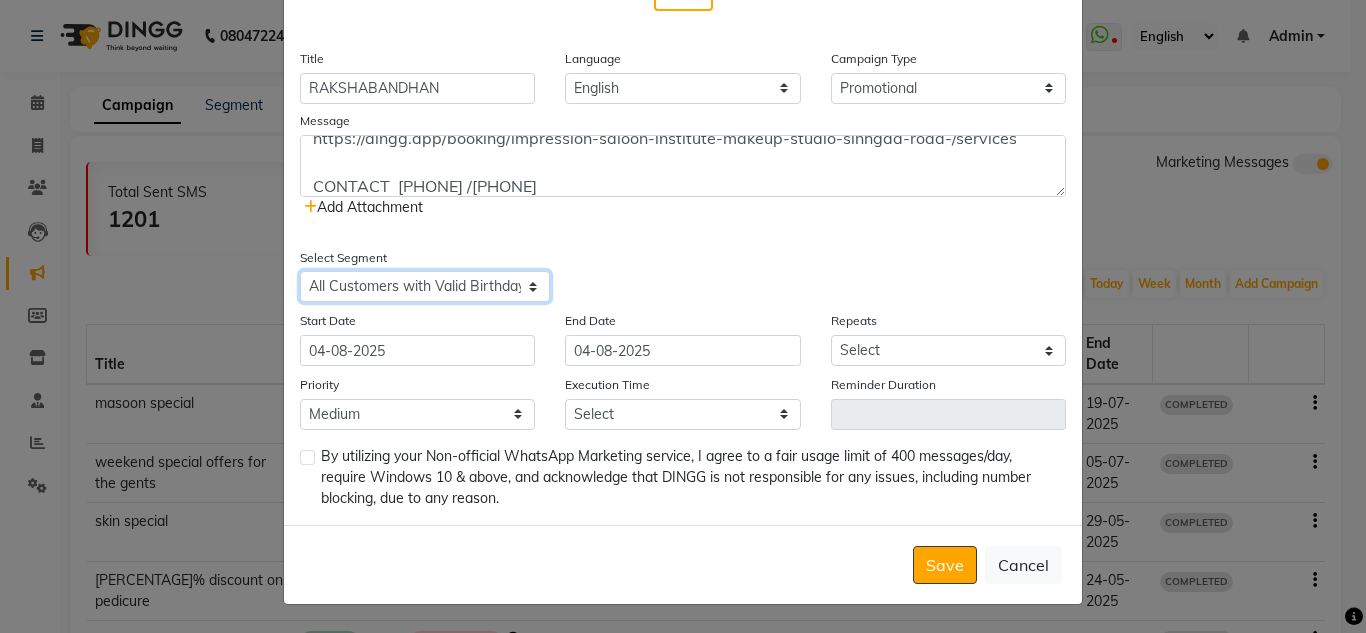click on "Select All Customers All Male Customer All Female Customer All Members All Customers Visited in last 30 days All Customers Visited in last 60 days but not in last 30 days Inactive/Lost Customers High Ticket Customers Low Ticket Customers Frequent Customers Regular Customers New Customers All Customers with Valid Birthdays All Customers with Valid Anniversary All Customer Visited in 2020" at bounding box center (425, 286) 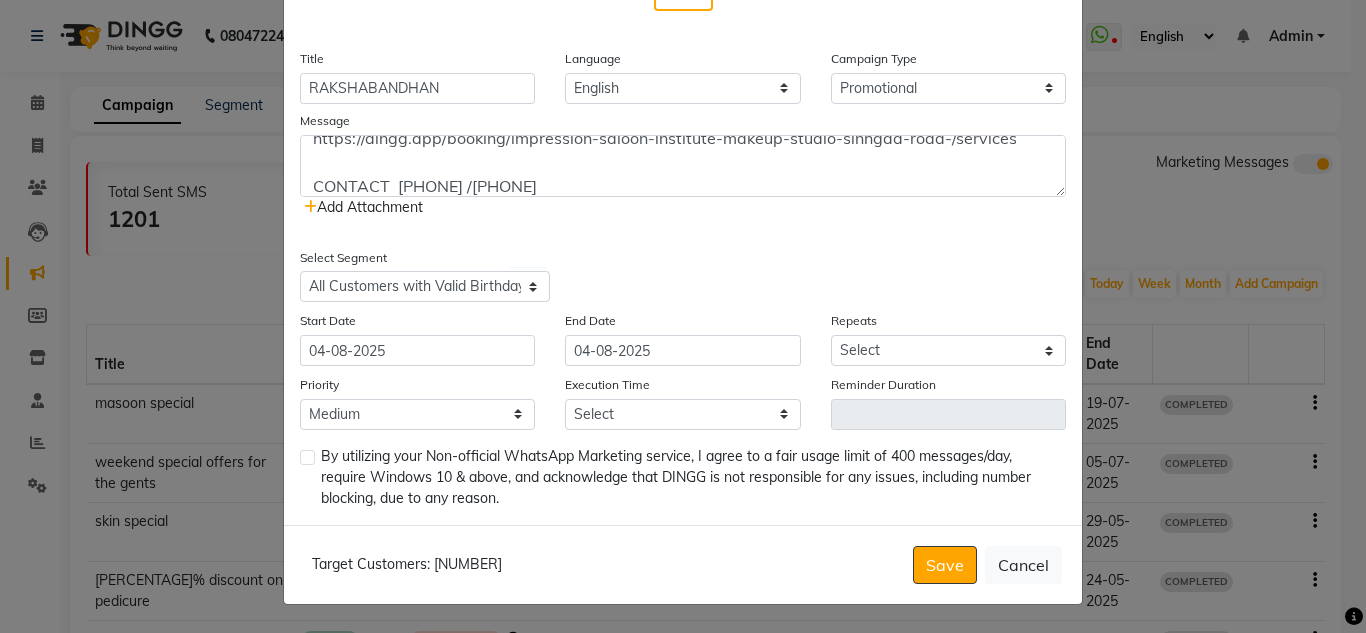 click 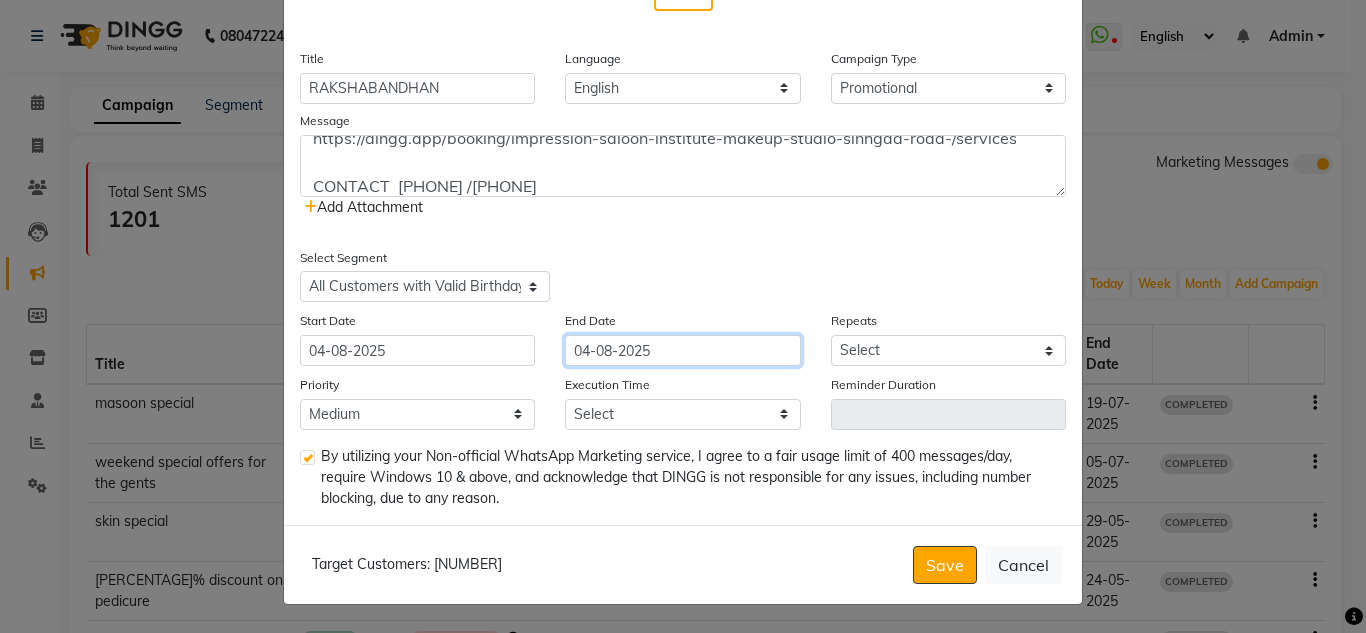 click on "04-08-2025" 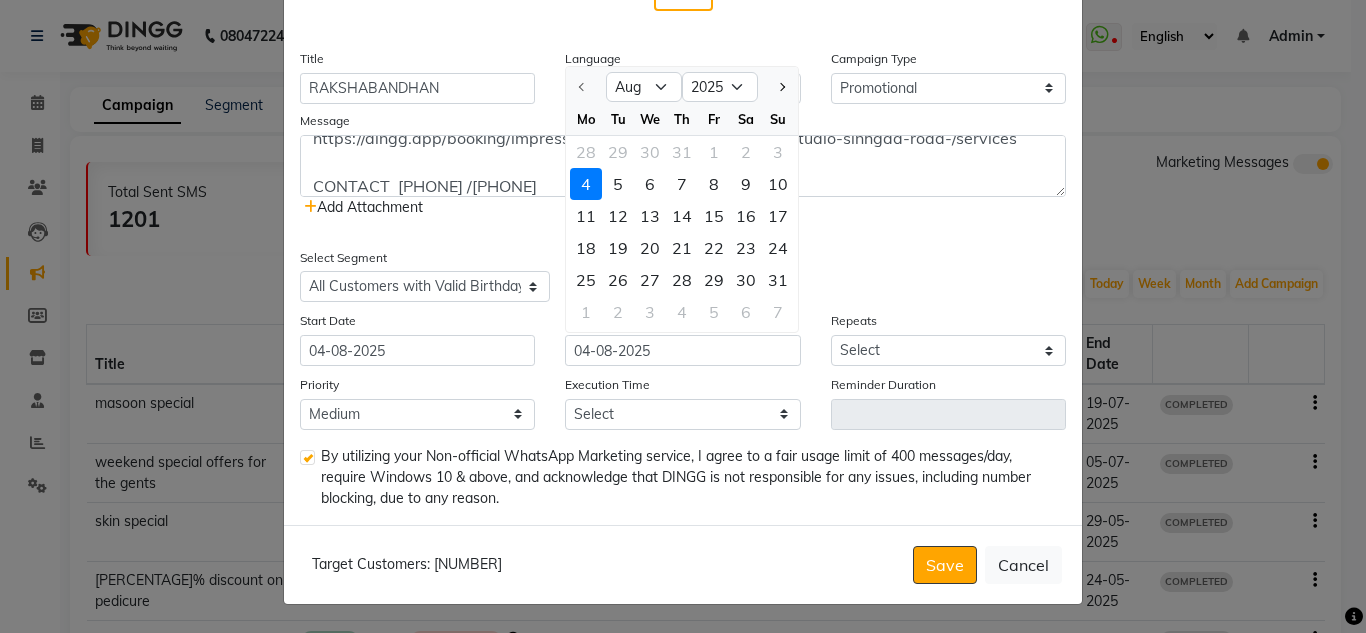 click on "4" 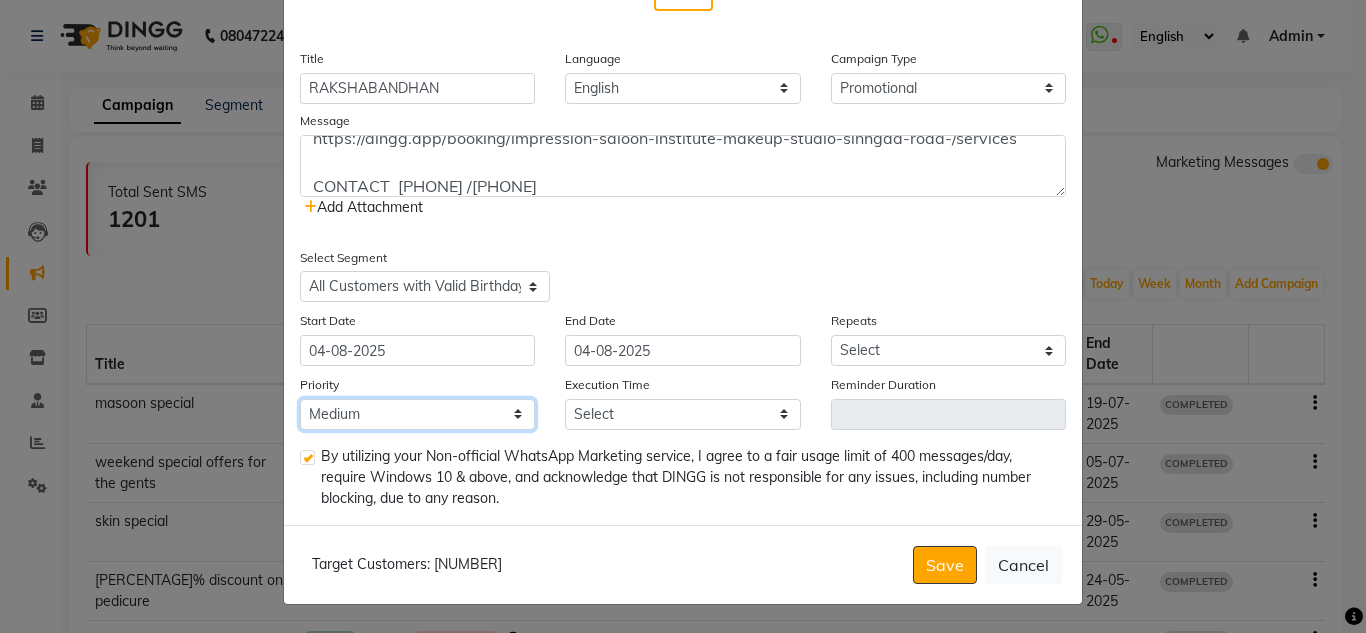 click on "Low Medium High" at bounding box center [417, 414] 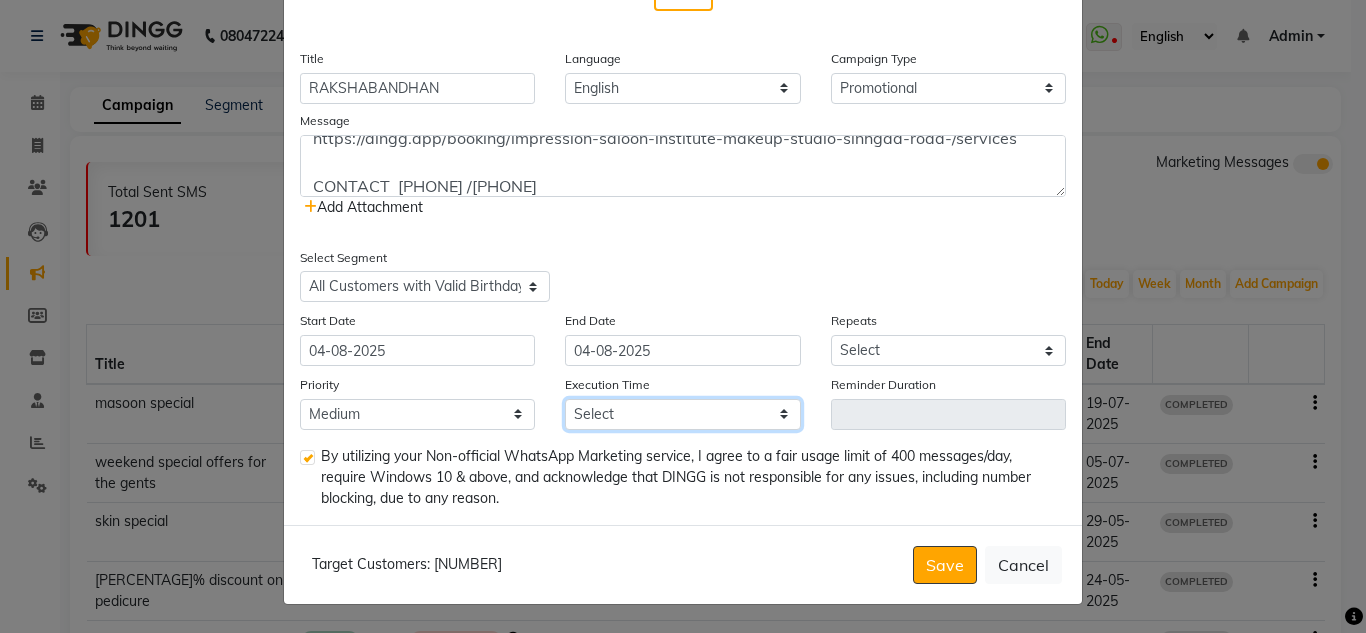 click on "Select 09:00 AM 09:15 AM 09:30 AM 09:45 AM 10:00 AM 10:15 AM 10:30 AM 10:45 AM 11:00 AM 11:15 AM 11:30 AM 11:45 AM 12:00 PM 12:15 PM 12:30 PM 12:45 PM 01:00 PM 01:15 PM 01:30 PM 01:45 PM 02:00 PM 02:15 PM 02:30 PM 02:45 PM 03:00 PM 03:15 PM 03:30 PM 03:45 PM 04:00 PM 04:15 PM 04:30 PM 04:45 PM 05:00 PM 05:15 PM 05:30 PM 05:45 PM 06:00 PM 06:15 PM 06:30 PM 06:45 PM 07:00 PM 07:15 PM 07:30 PM 07:45 PM 08:00 PM 08:15 PM 08:30 PM 08:45 PM 09:00 PM 09:15 PM 09:30 PM 09:45 PM" at bounding box center [682, 414] 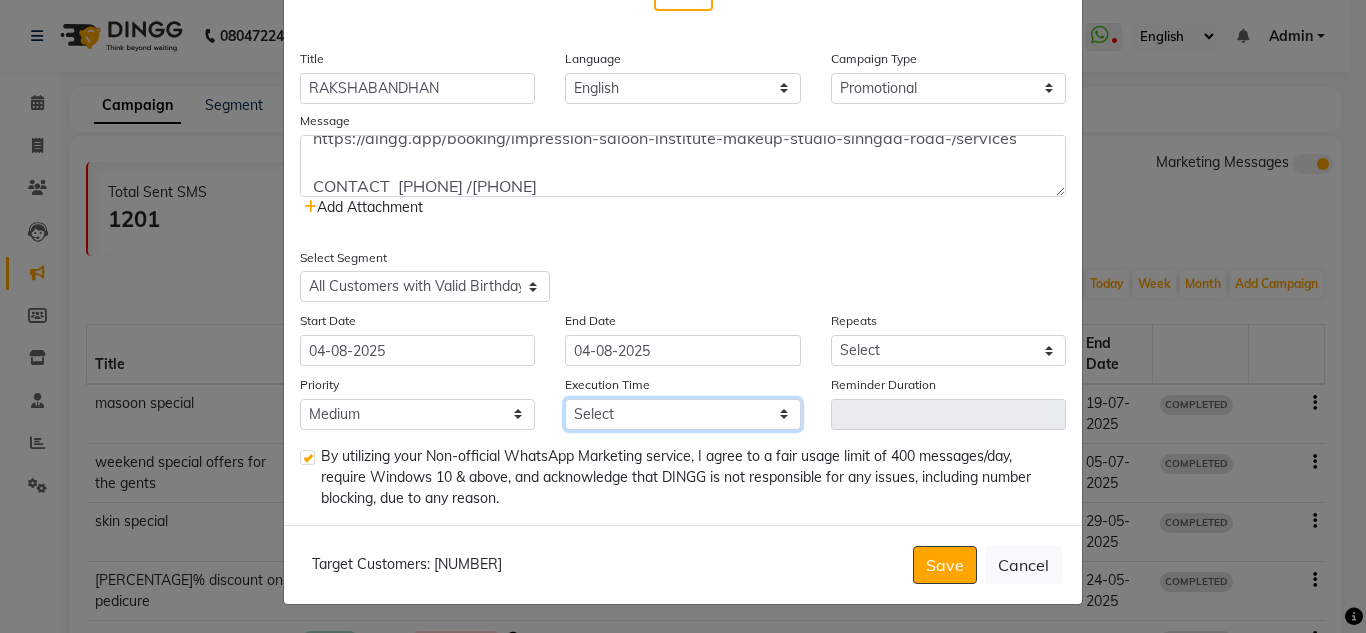 select on "870" 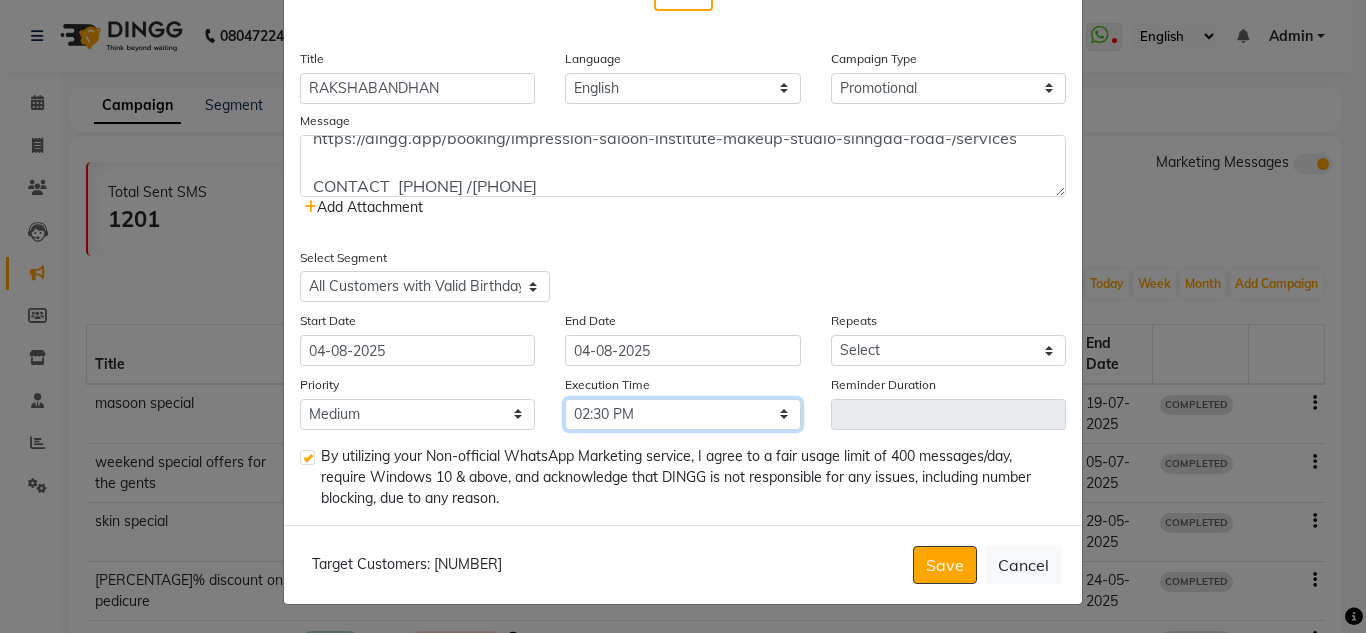 click on "Select 09:00 AM 09:15 AM 09:30 AM 09:45 AM 10:00 AM 10:15 AM 10:30 AM 10:45 AM 11:00 AM 11:15 AM 11:30 AM 11:45 AM 12:00 PM 12:15 PM 12:30 PM 12:45 PM 01:00 PM 01:15 PM 01:30 PM 01:45 PM 02:00 PM 02:15 PM 02:30 PM 02:45 PM 03:00 PM 03:15 PM 03:30 PM 03:45 PM 04:00 PM 04:15 PM 04:30 PM 04:45 PM 05:00 PM 05:15 PM 05:30 PM 05:45 PM 06:00 PM 06:15 PM 06:30 PM 06:45 PM 07:00 PM 07:15 PM 07:30 PM 07:45 PM 08:00 PM 08:15 PM 08:30 PM 08:45 PM 09:00 PM 09:15 PM 09:30 PM 09:45 PM" at bounding box center (682, 414) 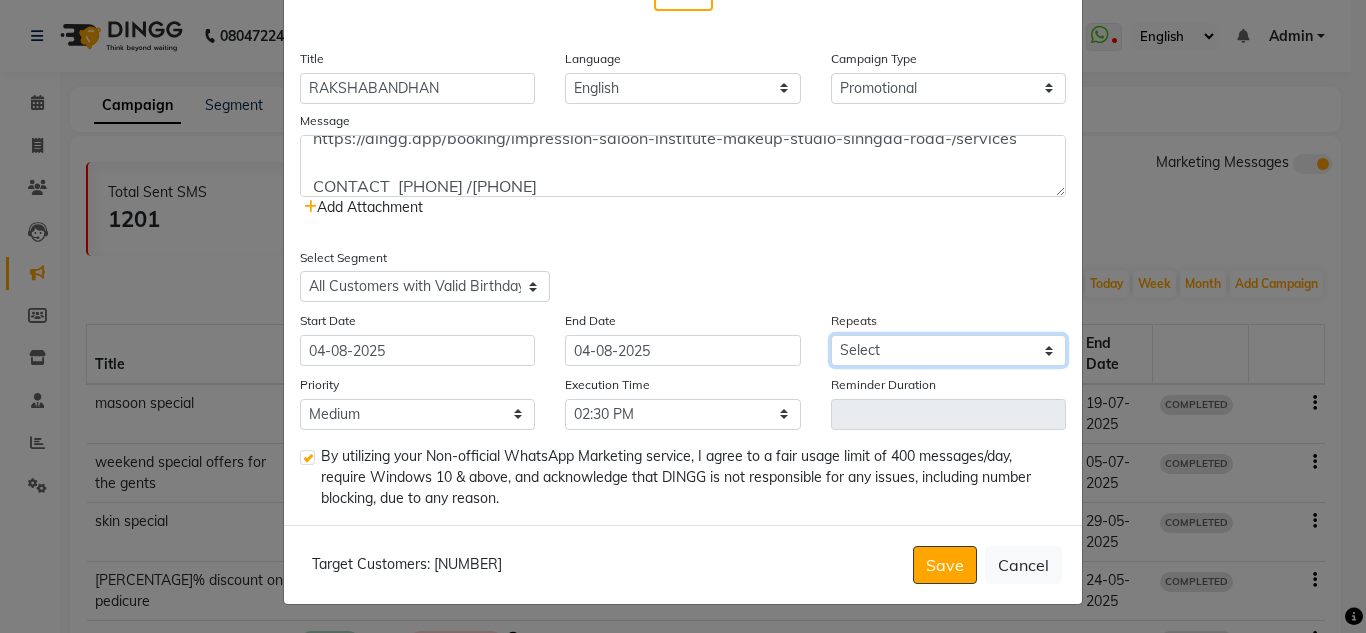 click on "Select Once Daily Alternate Day Weekly Monthly Yearly" at bounding box center [948, 350] 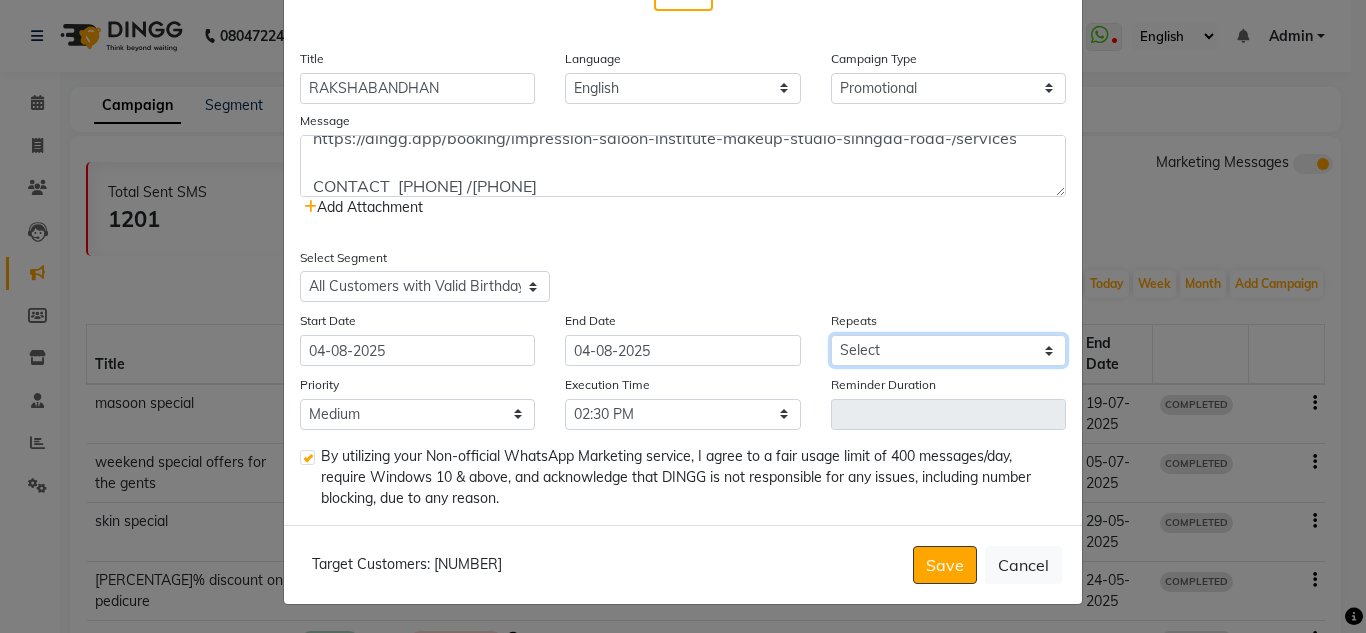 select on "1" 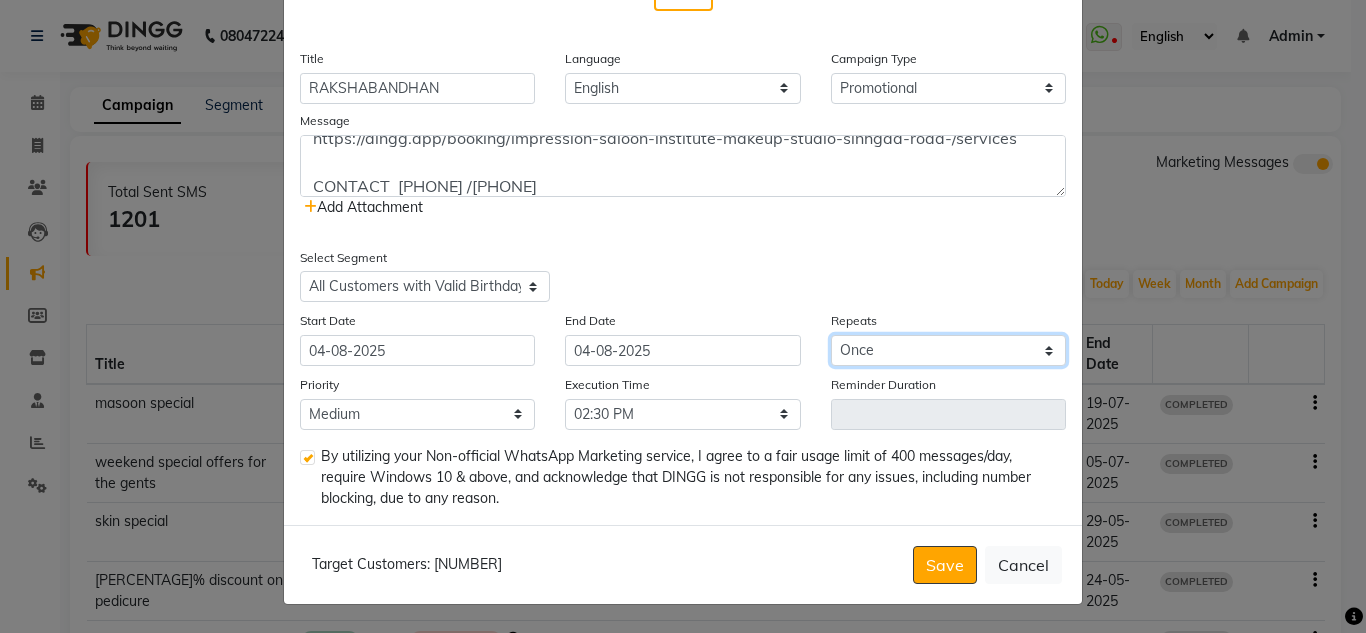 click on "Select Once Daily Alternate Day Weekly Monthly Yearly" at bounding box center [948, 350] 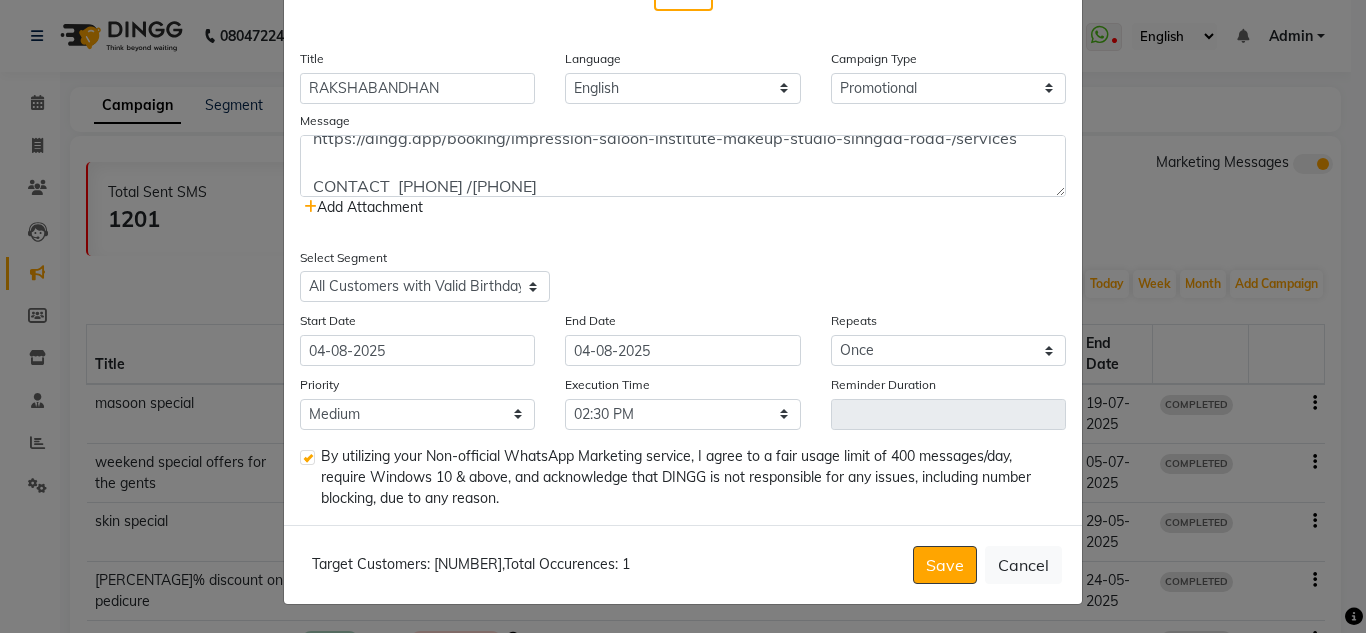 click on "Target Customers: [NUMBER]  ,  Total Occurences: [NUMBER]  Save   Cancel" 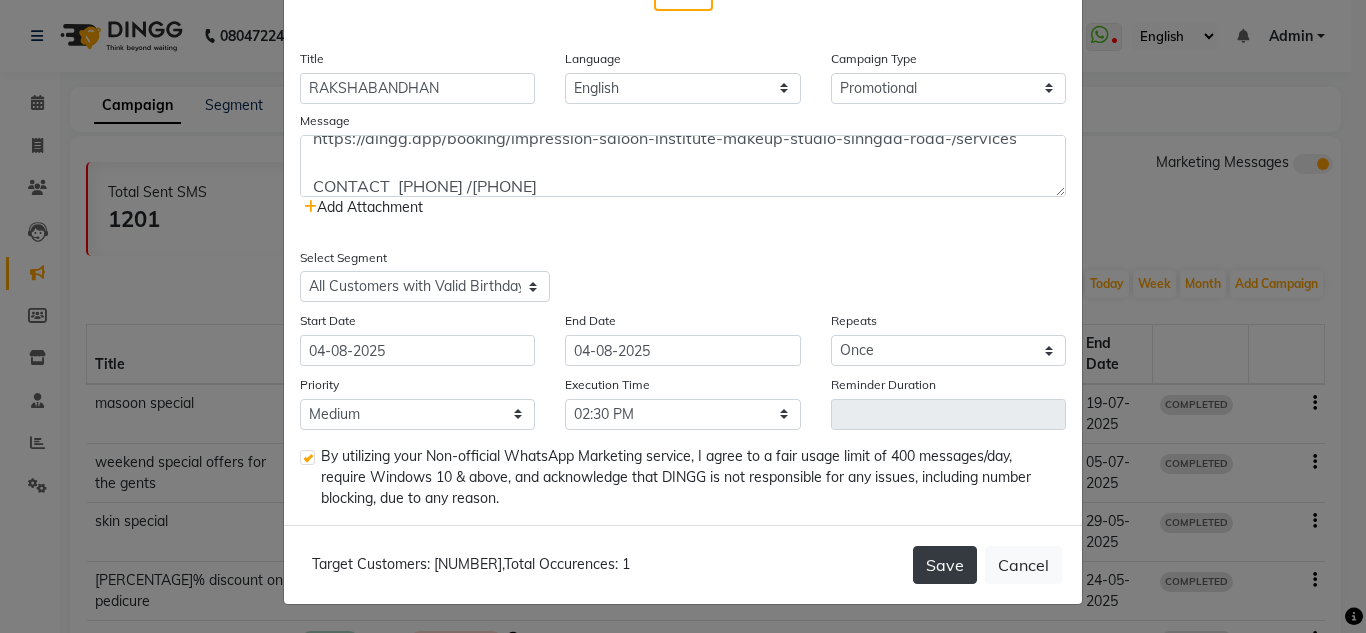 click on "Save" 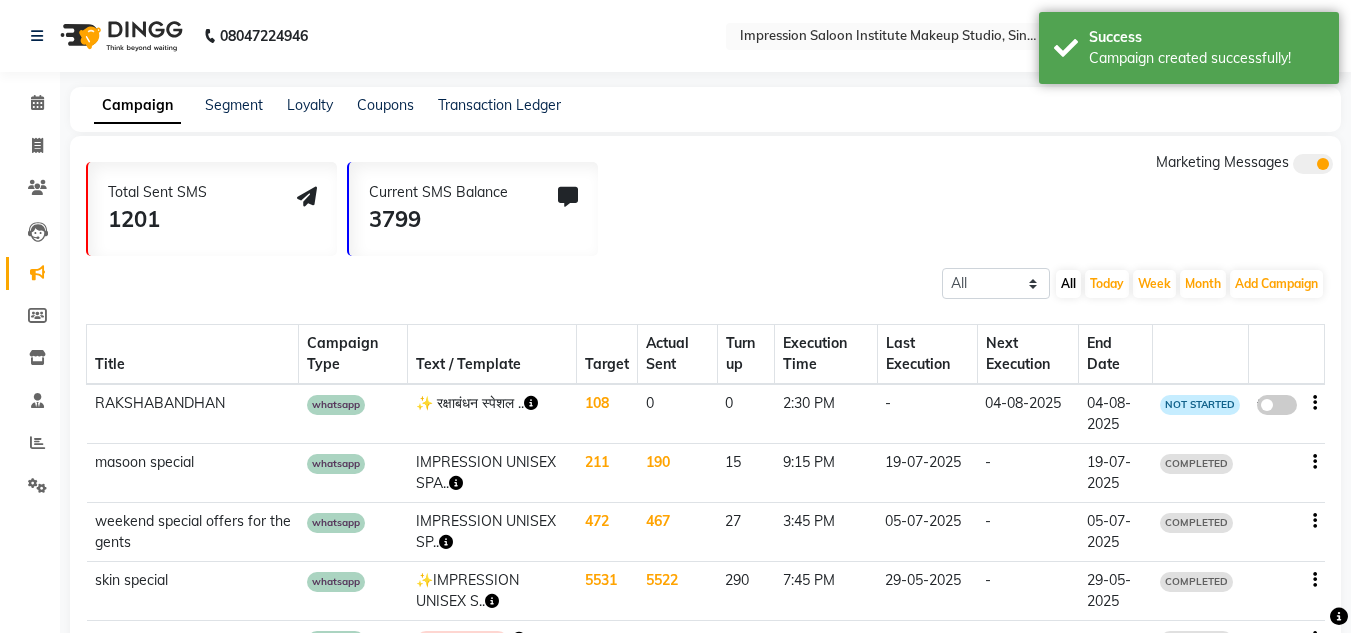 click 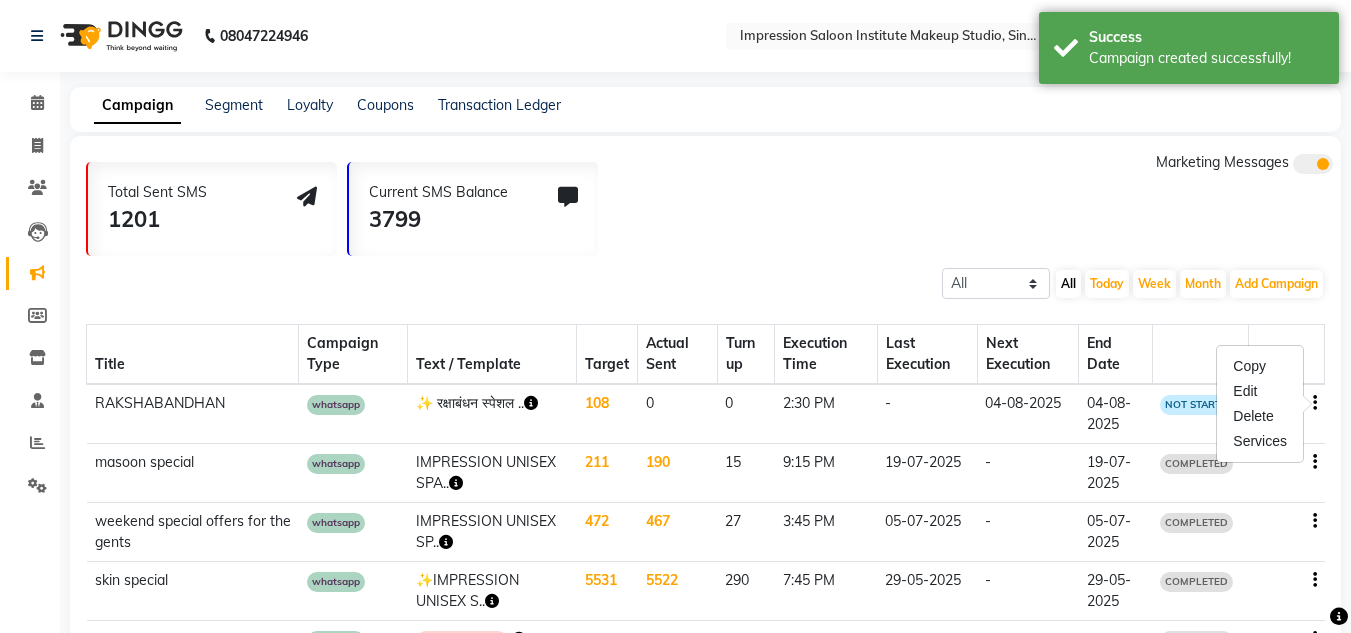 click on "NOT STARTED" 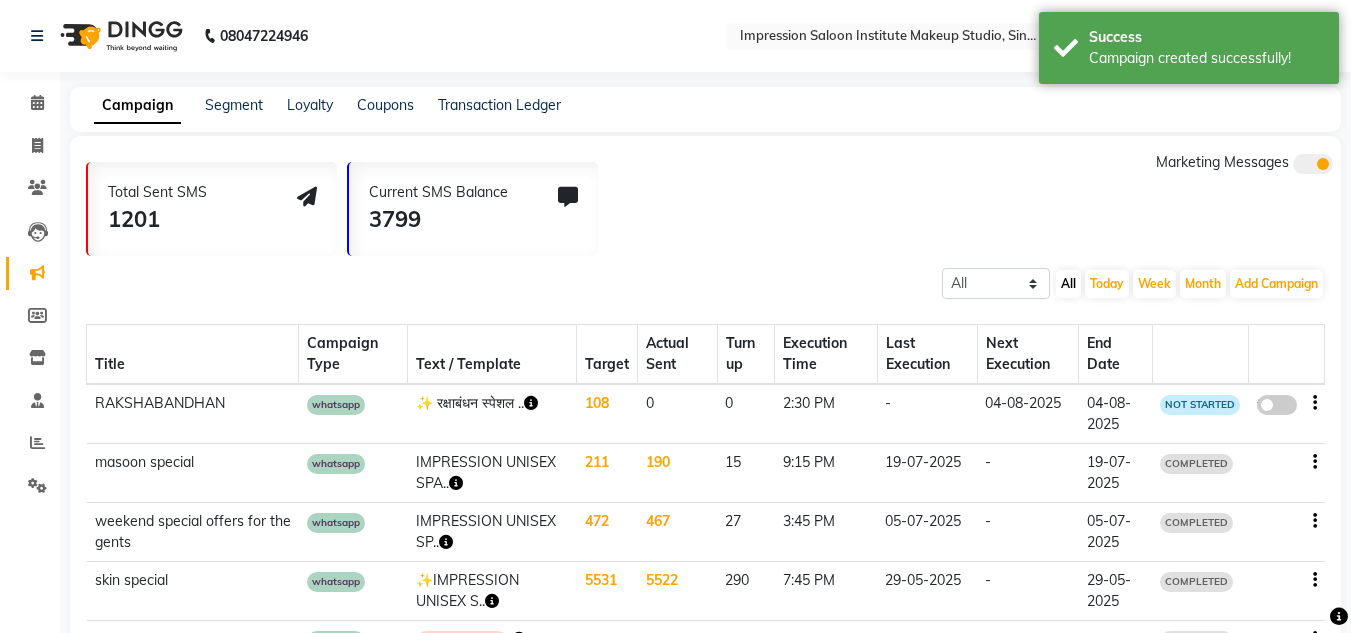 click 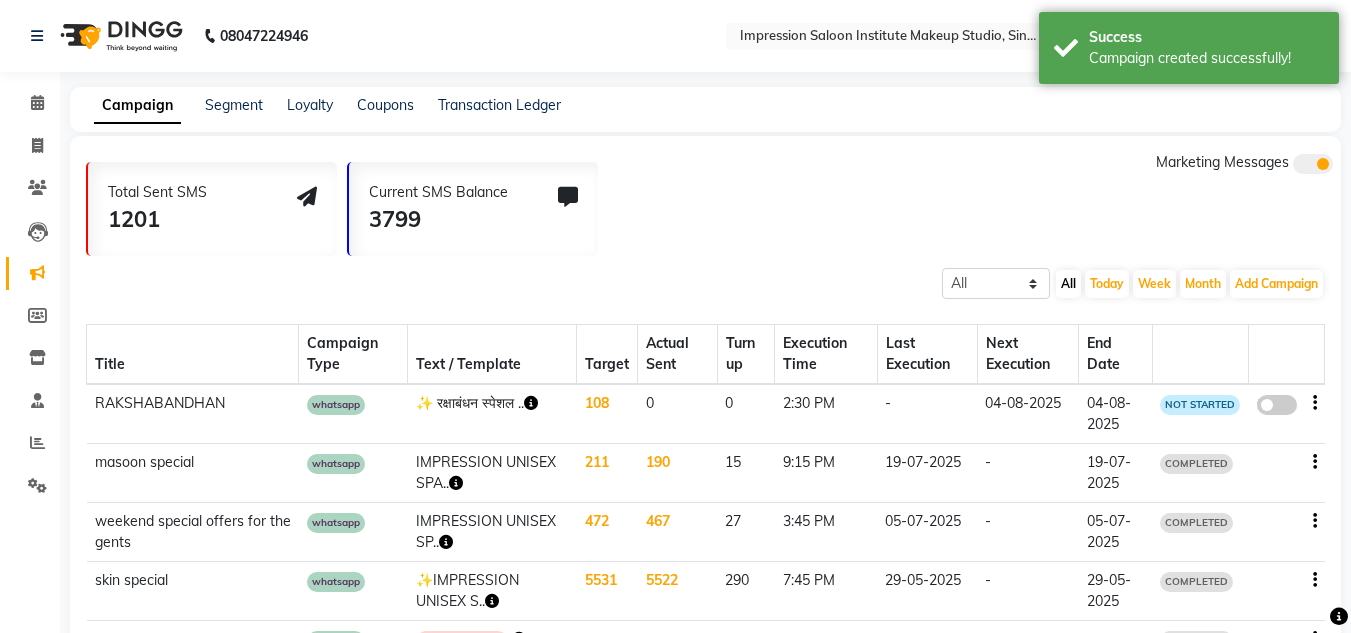 click on "false" 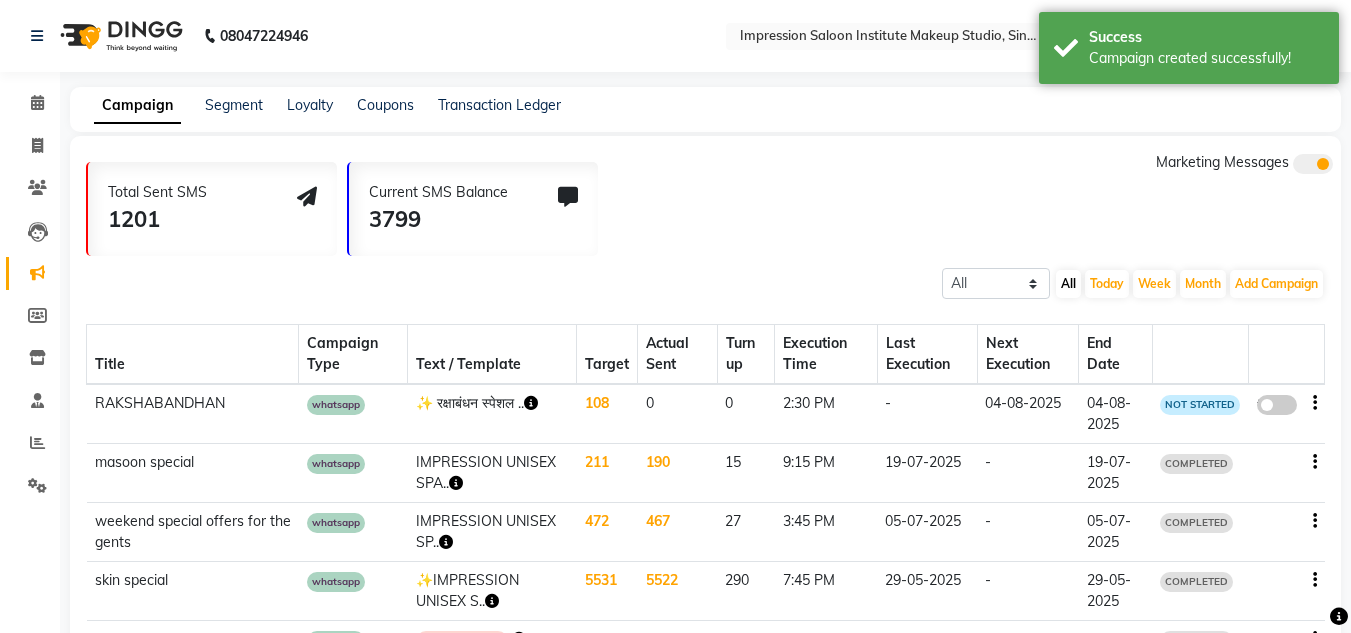 select on "3" 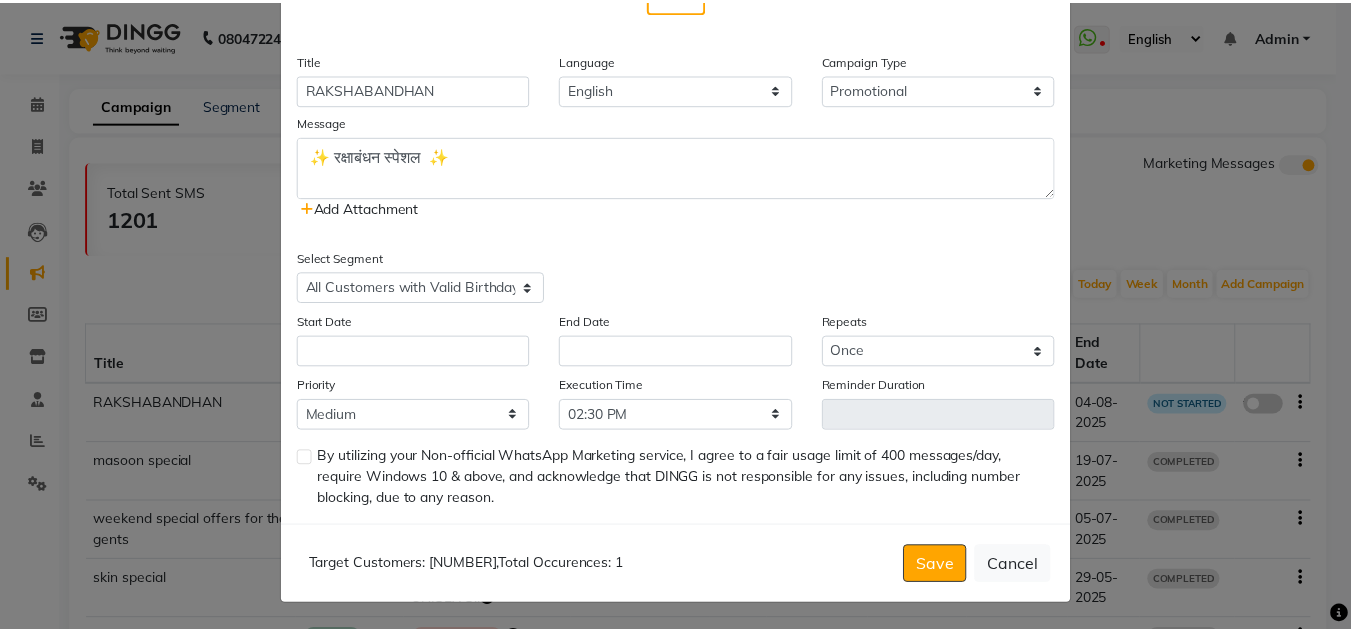 scroll, scrollTop: 427, scrollLeft: 0, axis: vertical 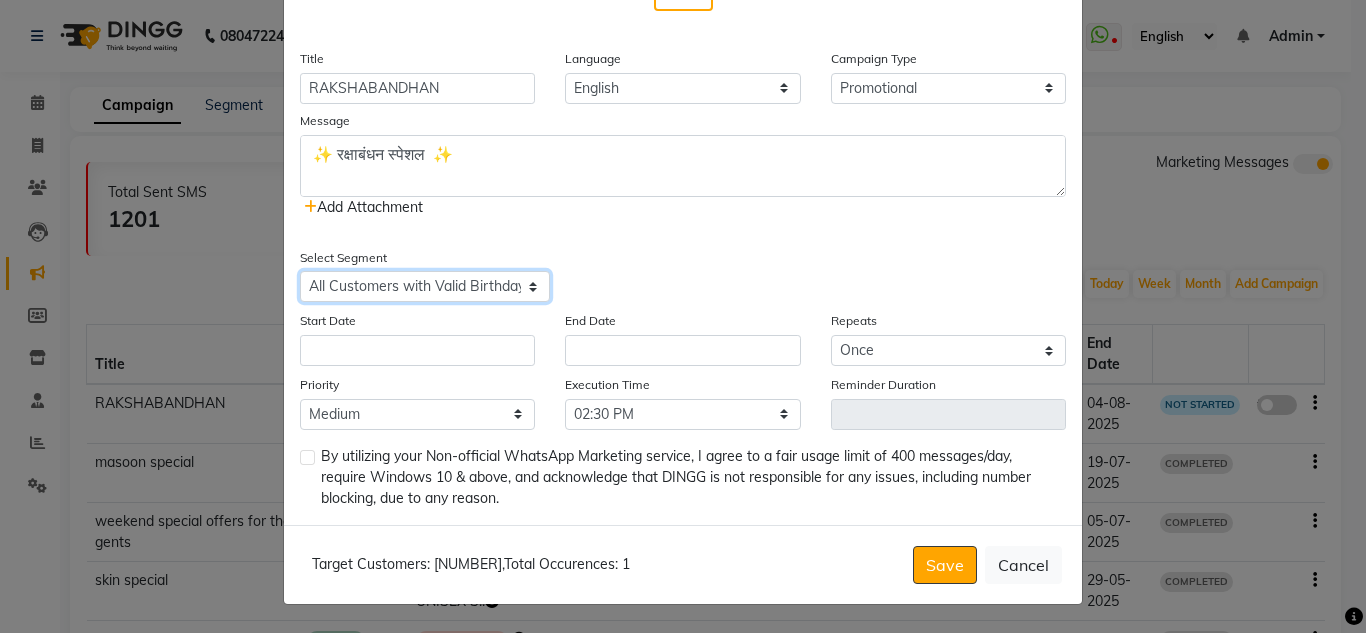 click on "Select All Customers All Male Customer All Female Customer All Members All Customers Visited in last 30 days All Customers Visited in last 60 days but not in last 30 days Inactive/Lost Customers High Ticket Customers Low Ticket Customers Frequent Customers Regular Customers New Customers All Customers with Valid Birthdays All Customers with Valid Anniversary All Customer Visited in 2020" at bounding box center (425, 286) 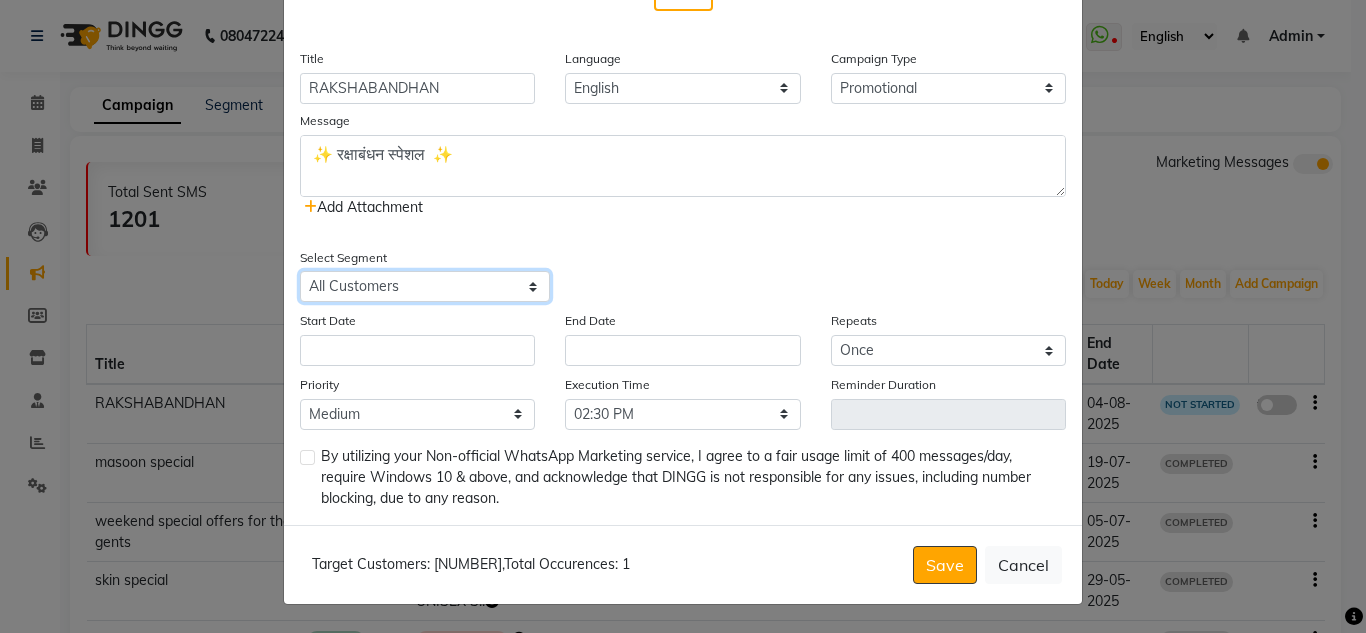 click on "Select All Customers All Male Customer All Female Customer All Members All Customers Visited in last 30 days All Customers Visited in last 60 days but not in last 30 days Inactive/Lost Customers High Ticket Customers Low Ticket Customers Frequent Customers Regular Customers New Customers All Customers with Valid Birthdays All Customers with Valid Anniversary All Customer Visited in 2020" at bounding box center [425, 286] 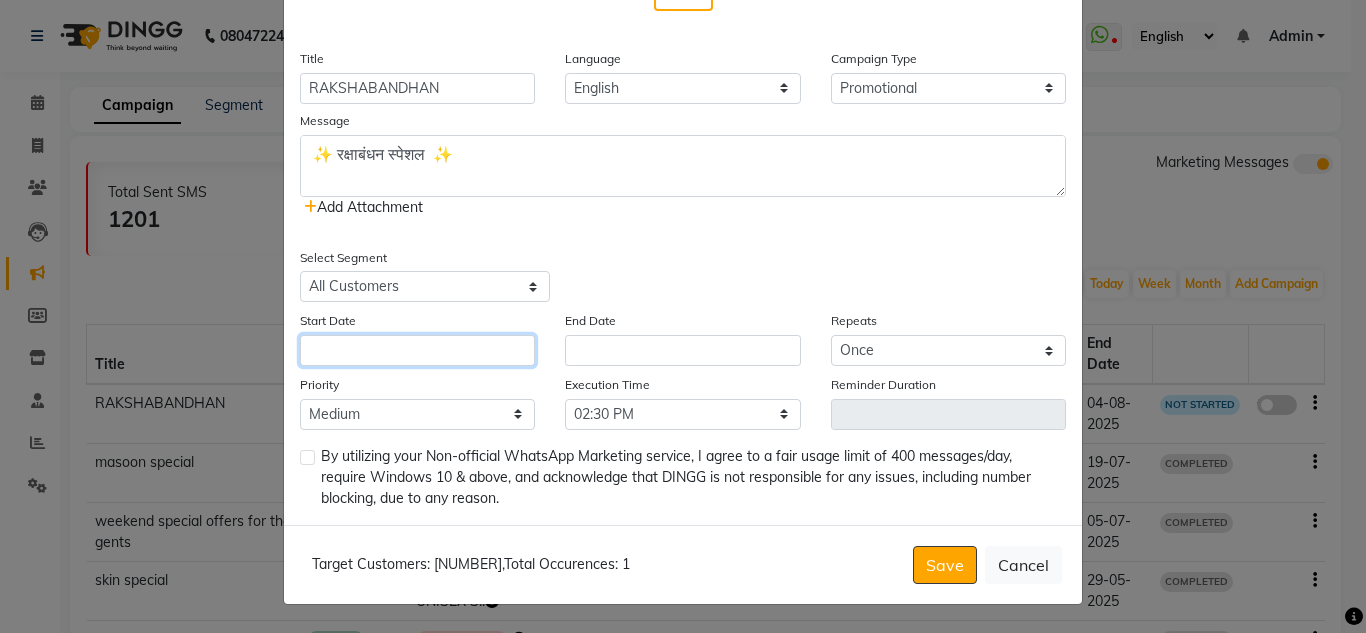 click 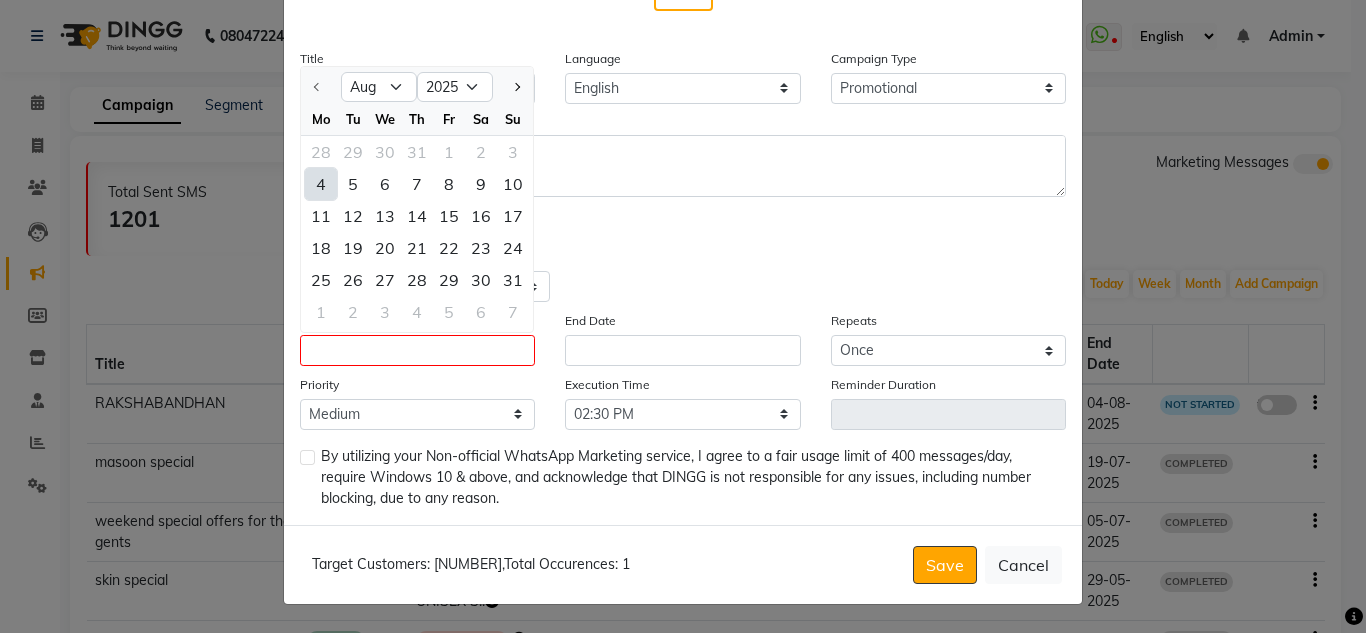 click on "4" 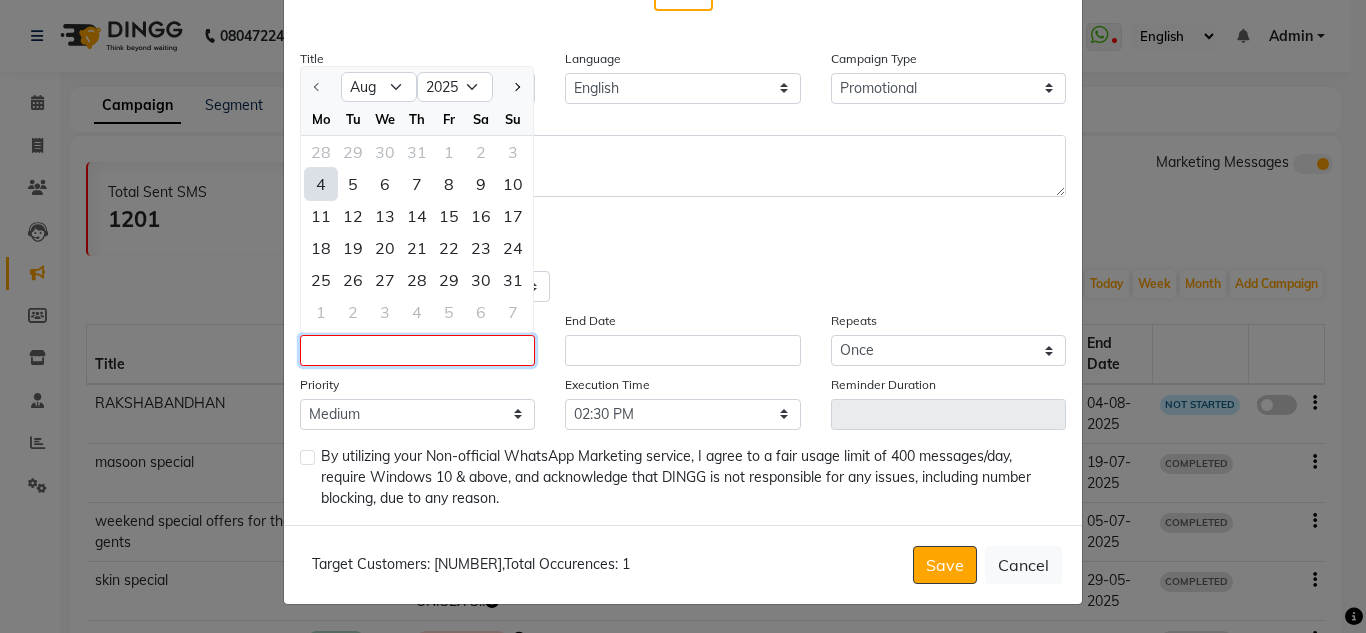 type on "04-08-2025" 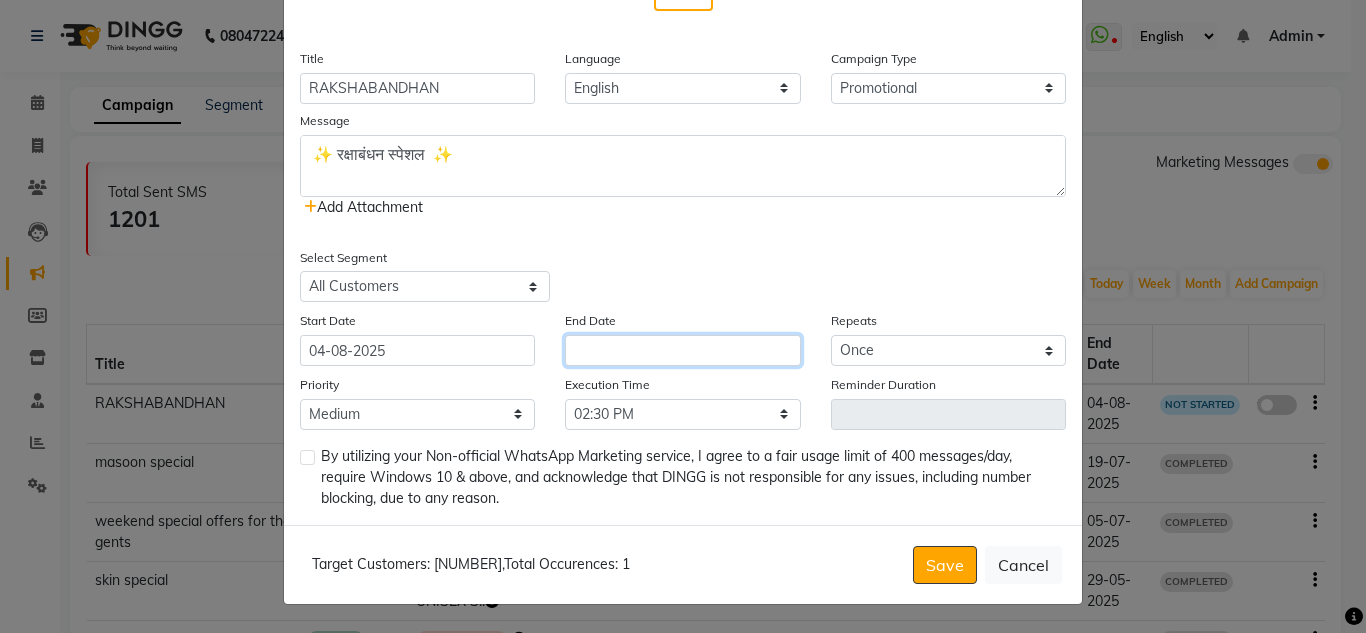 click 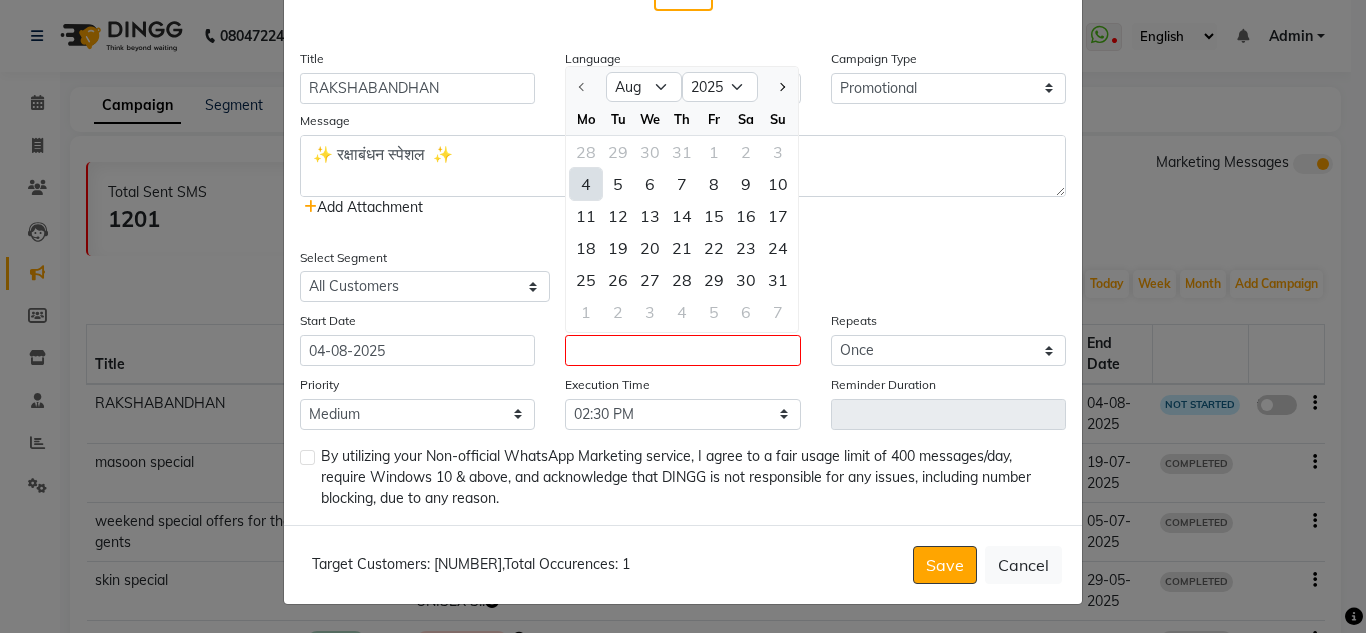 click on "4" 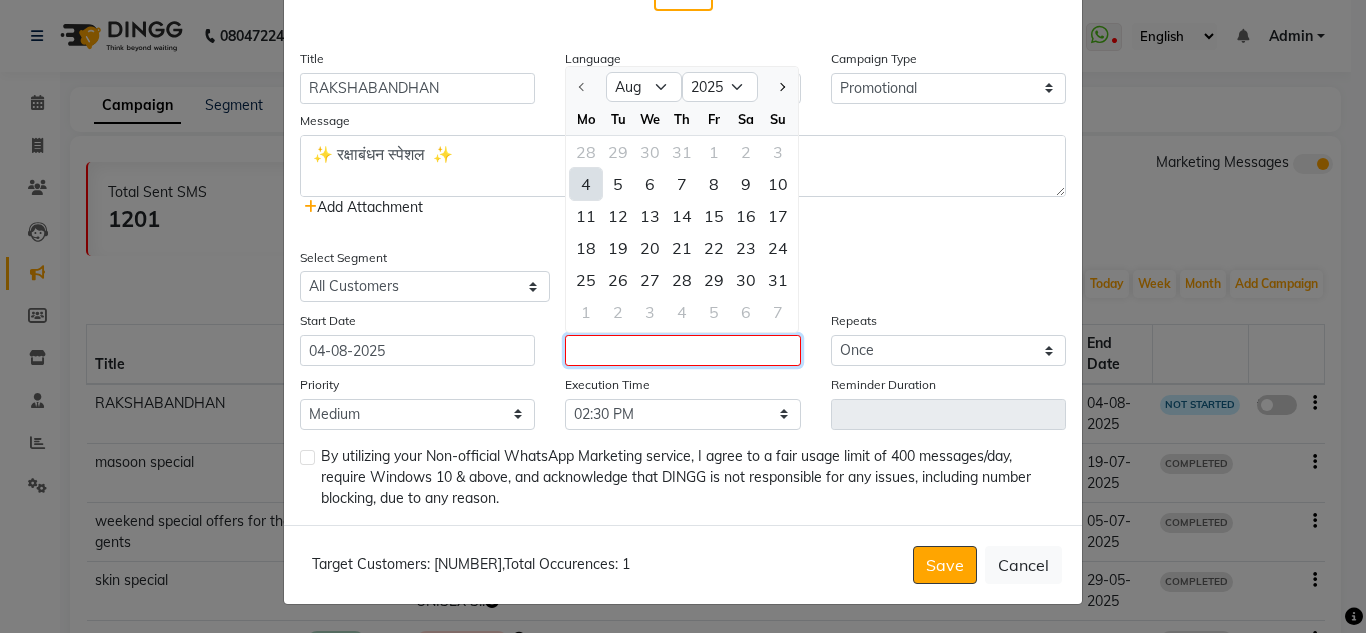 type on "04-08-2025" 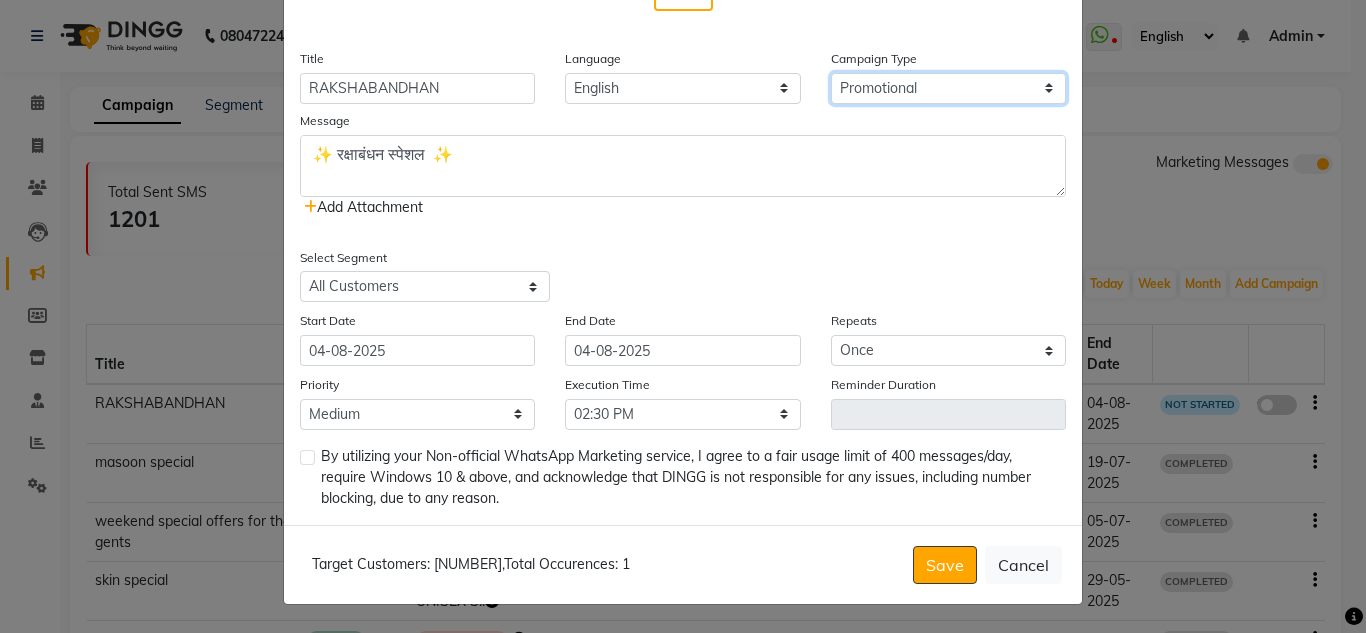 click on "Select Birthday Anniversary Promotional Service reminder" at bounding box center [948, 88] 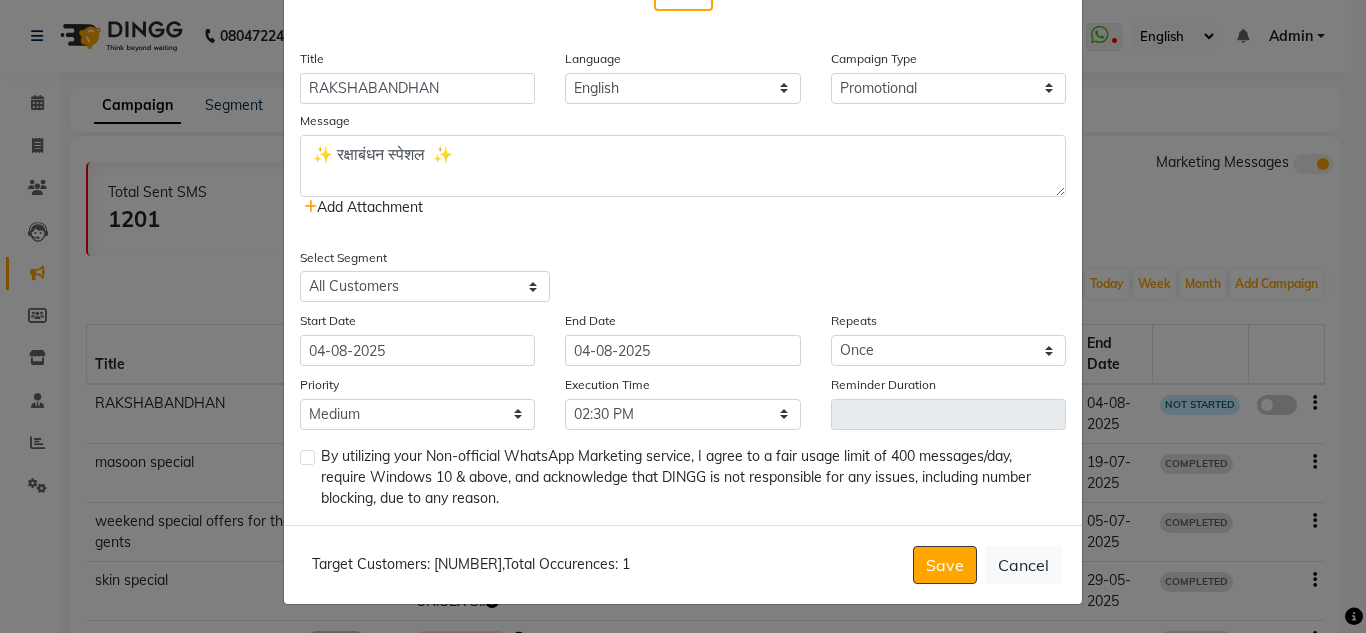 click 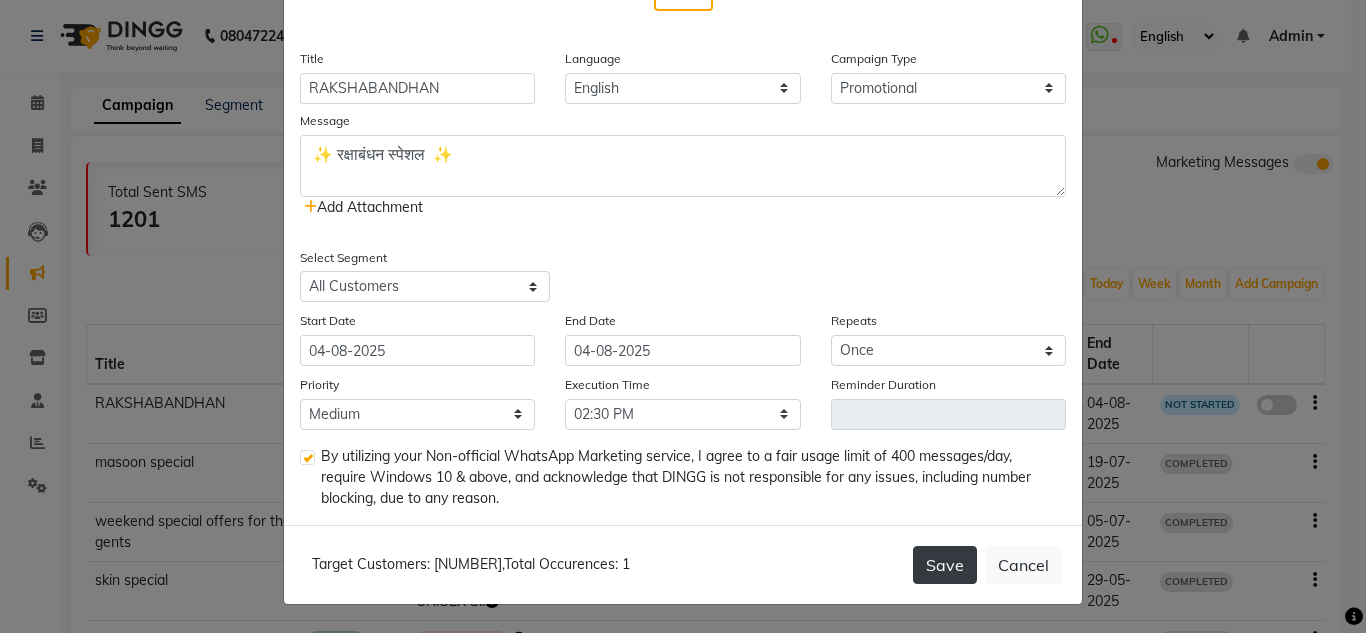 click on "Save" 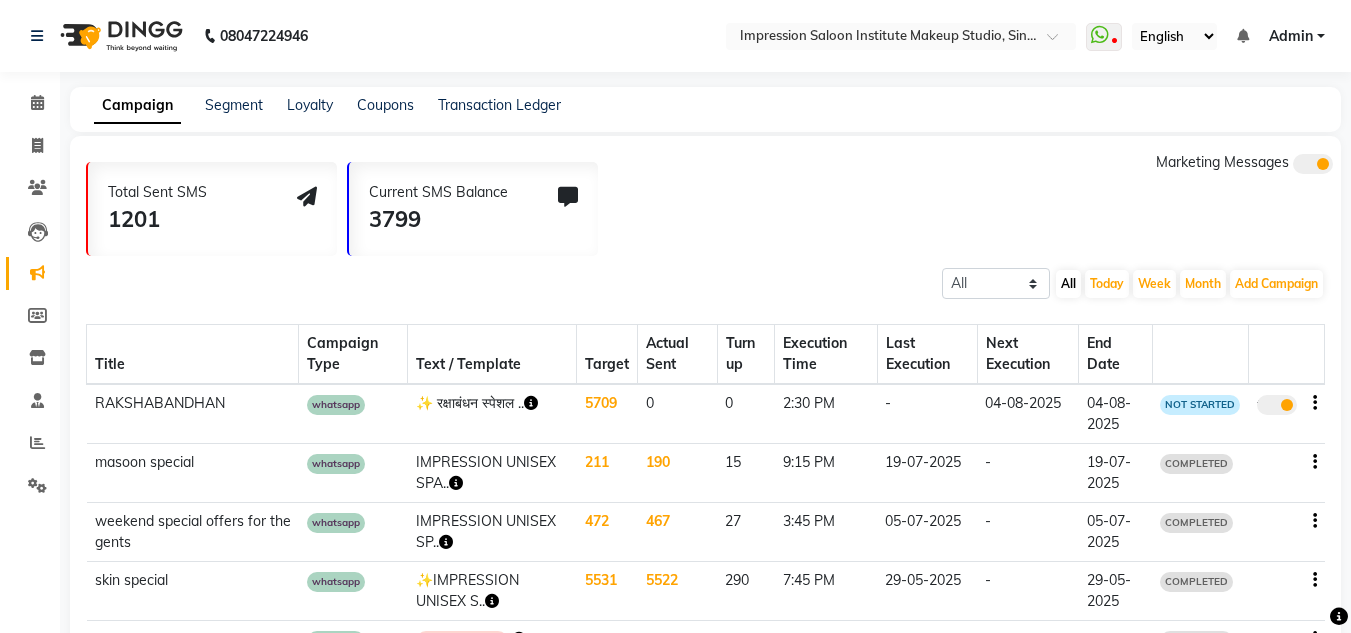 click on "NOT STARTED" 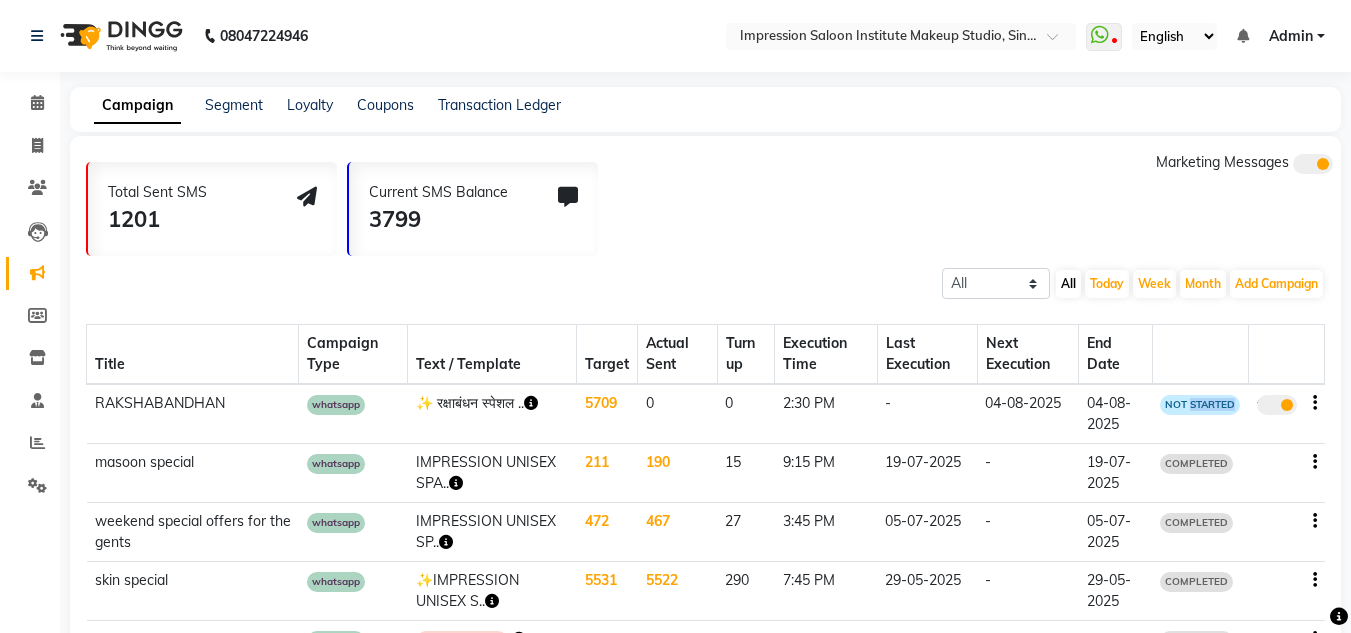 click on "NOT STARTED" 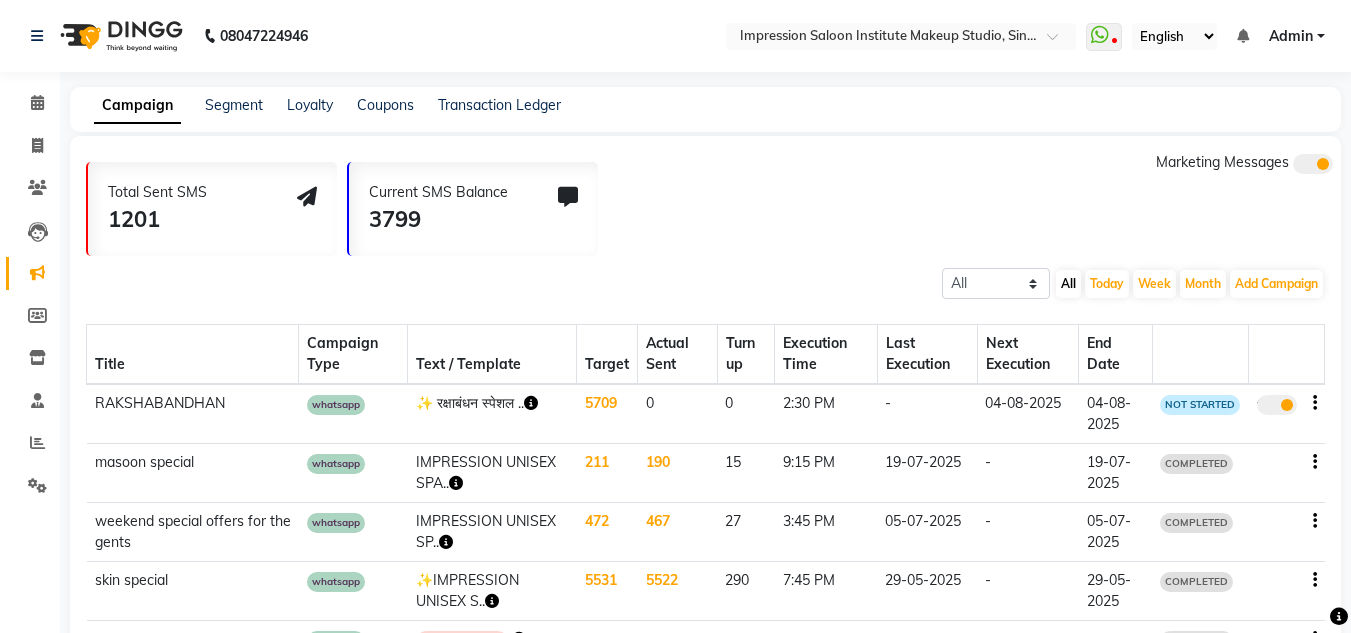 click on "NOT STARTED" 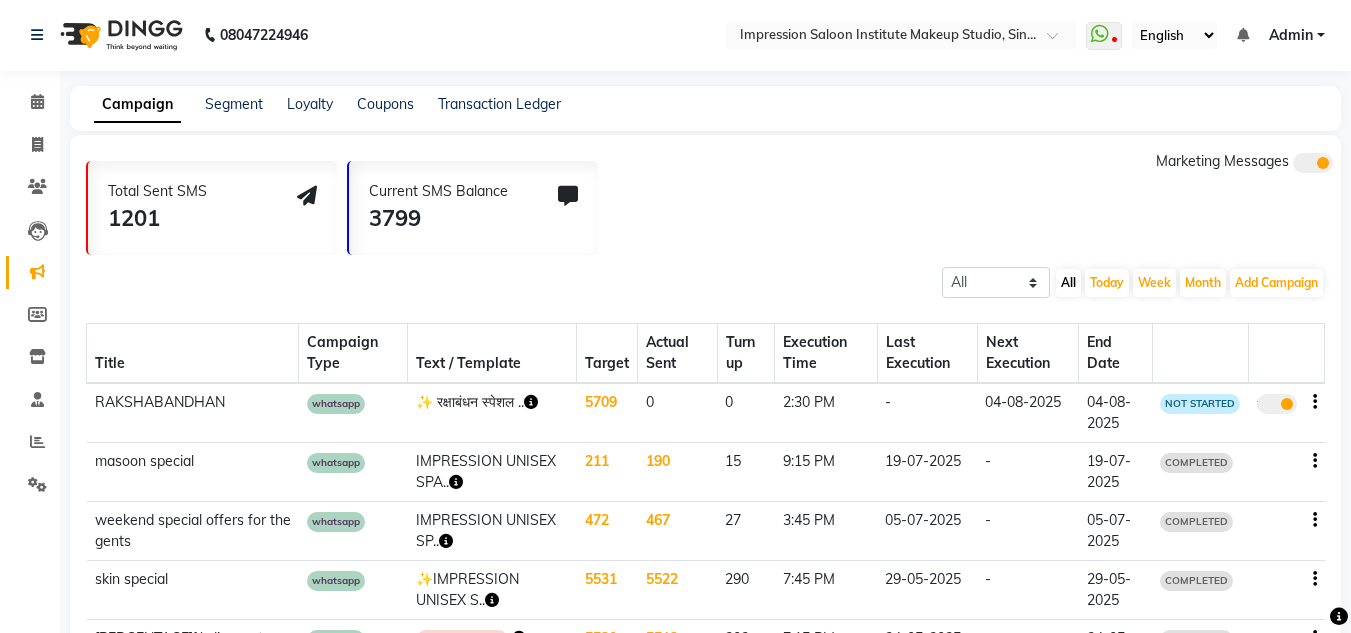 scroll, scrollTop: 0, scrollLeft: 0, axis: both 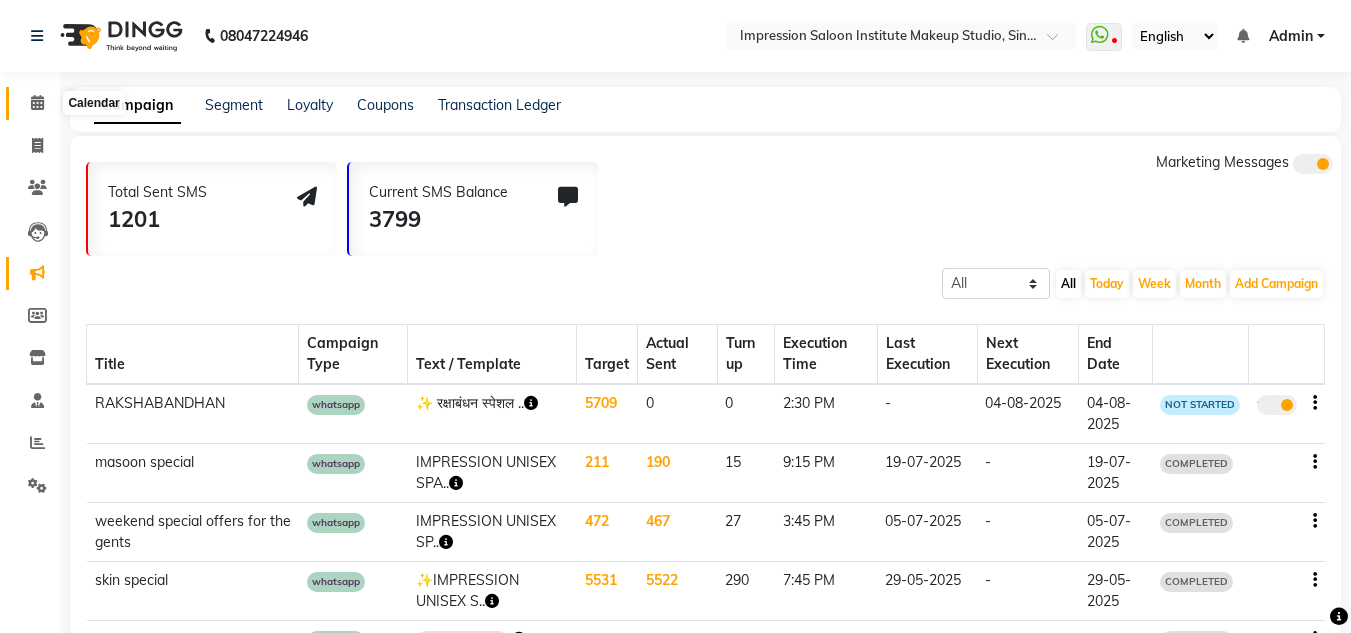 click 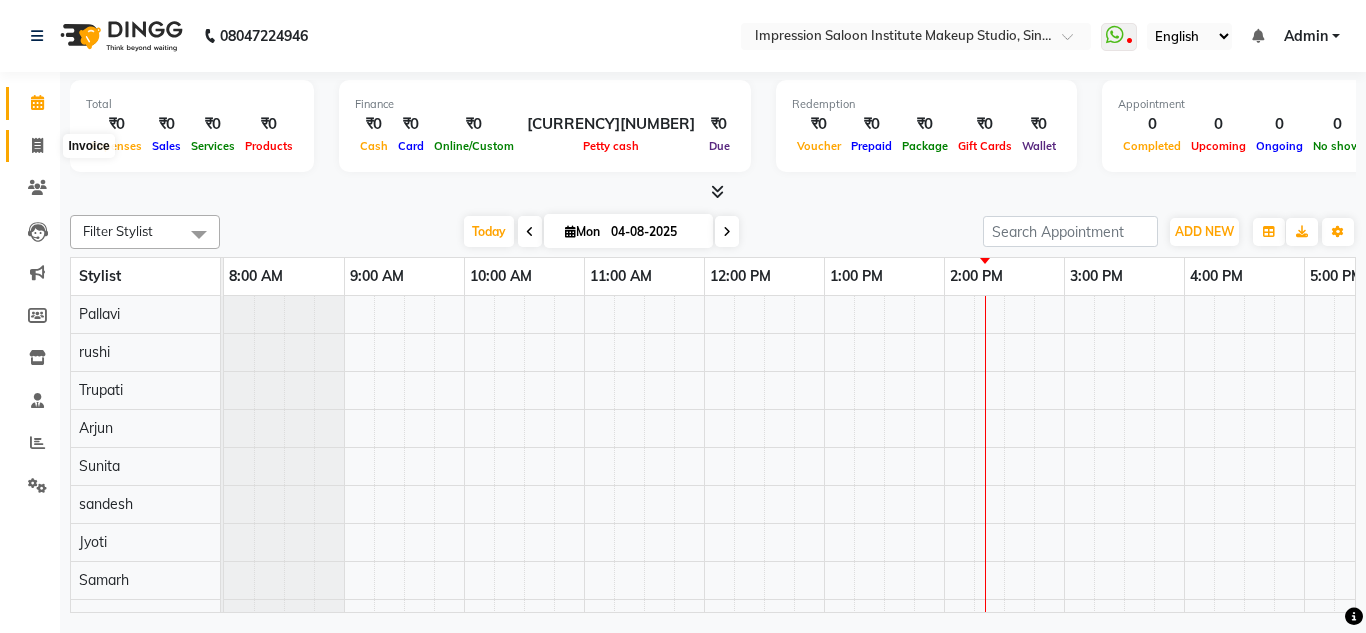 click 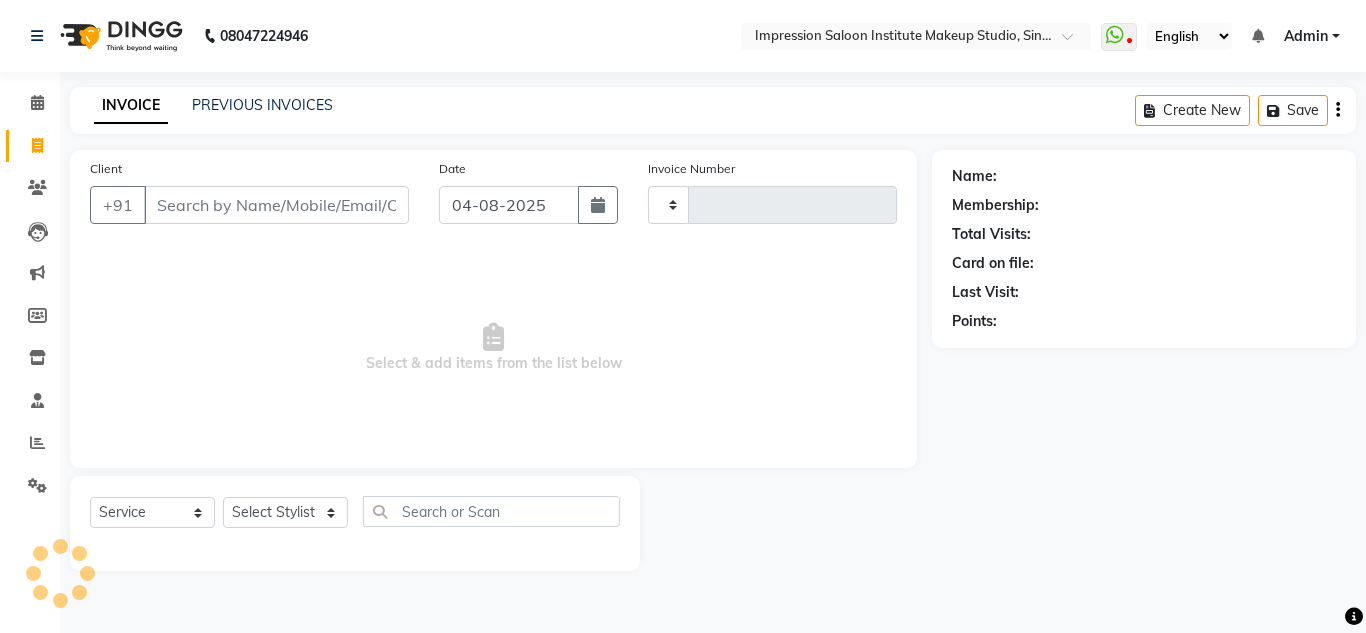 type on "1388" 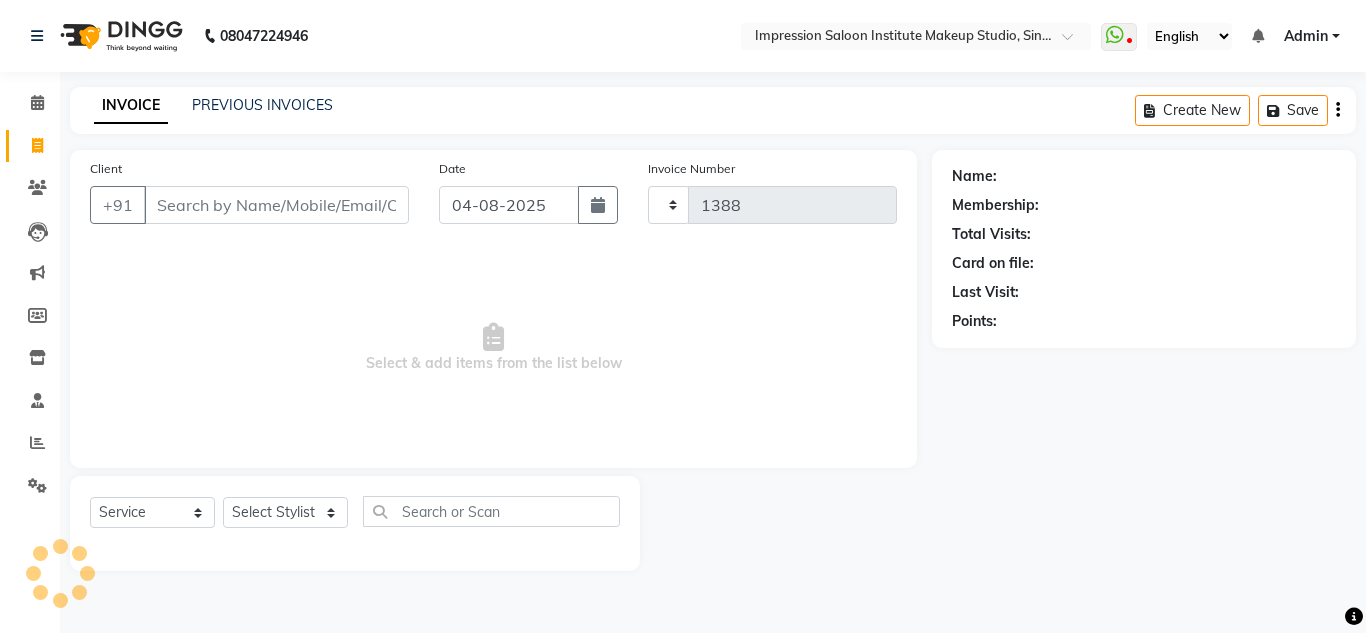 select on "437" 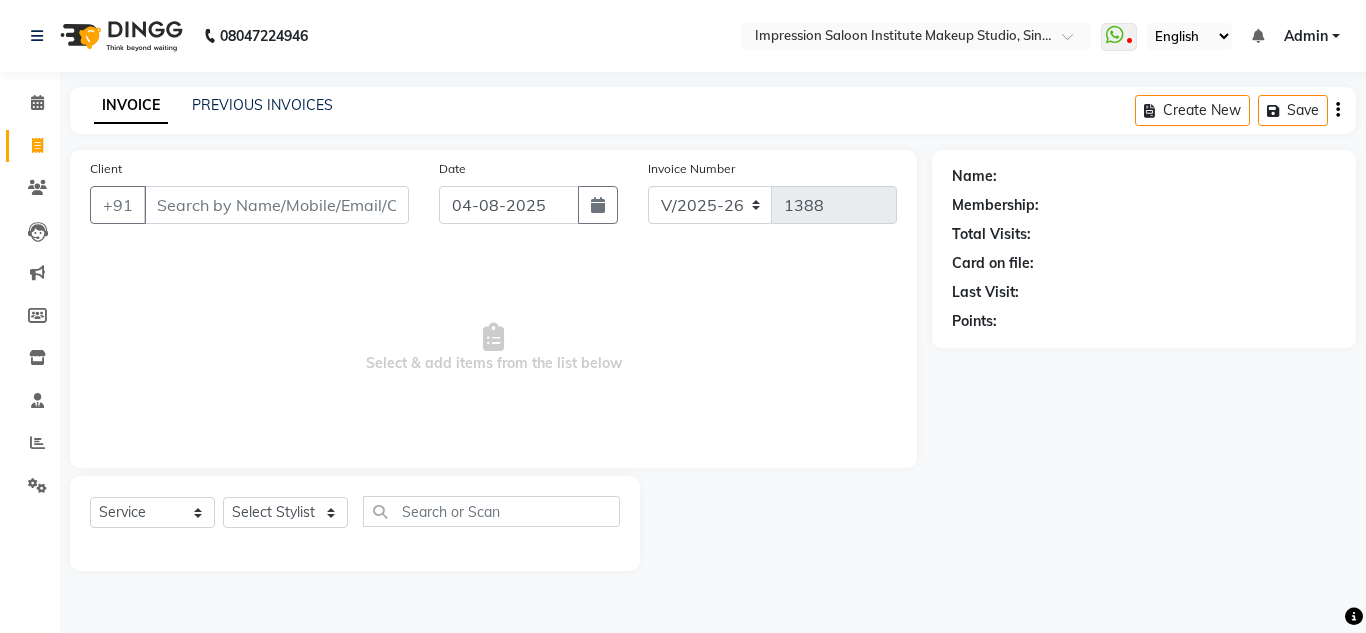 select on "product" 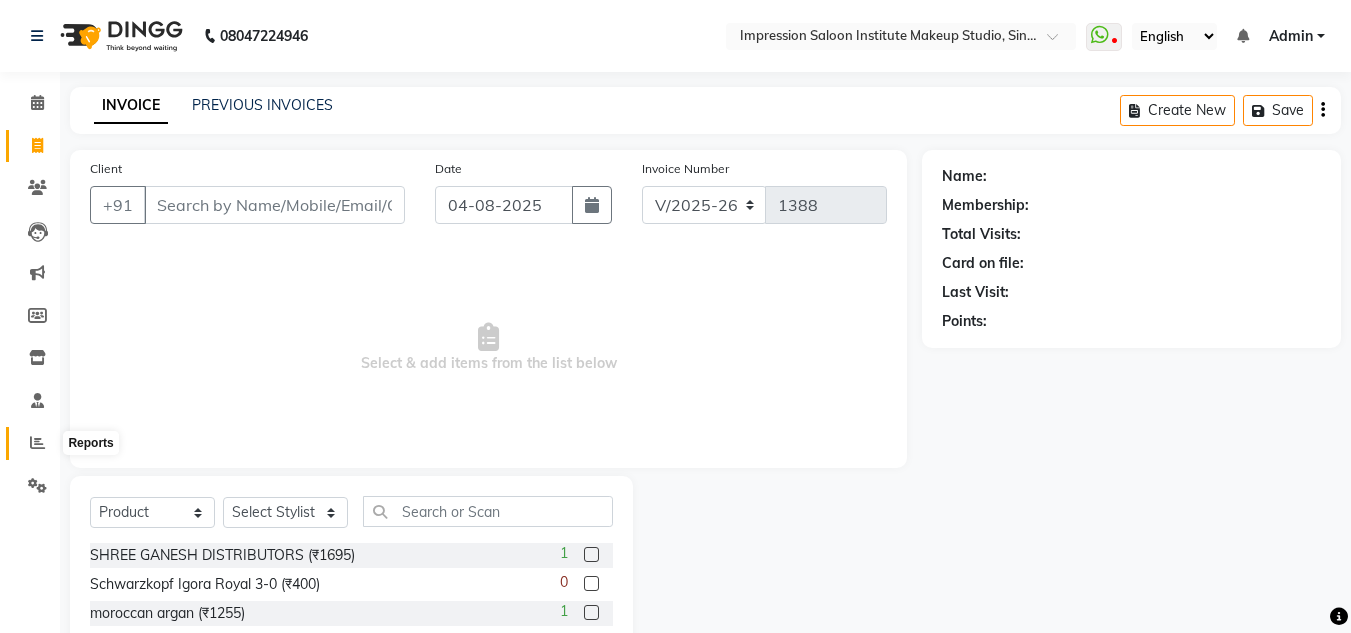 click 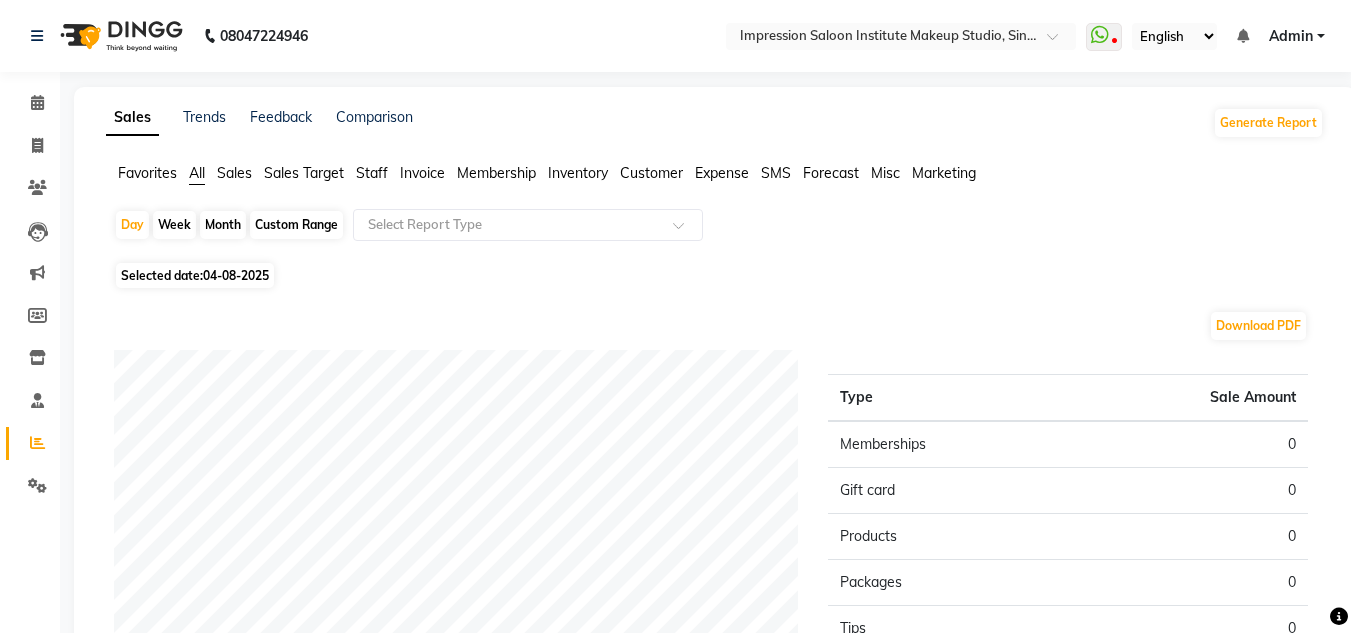 click on "Month" 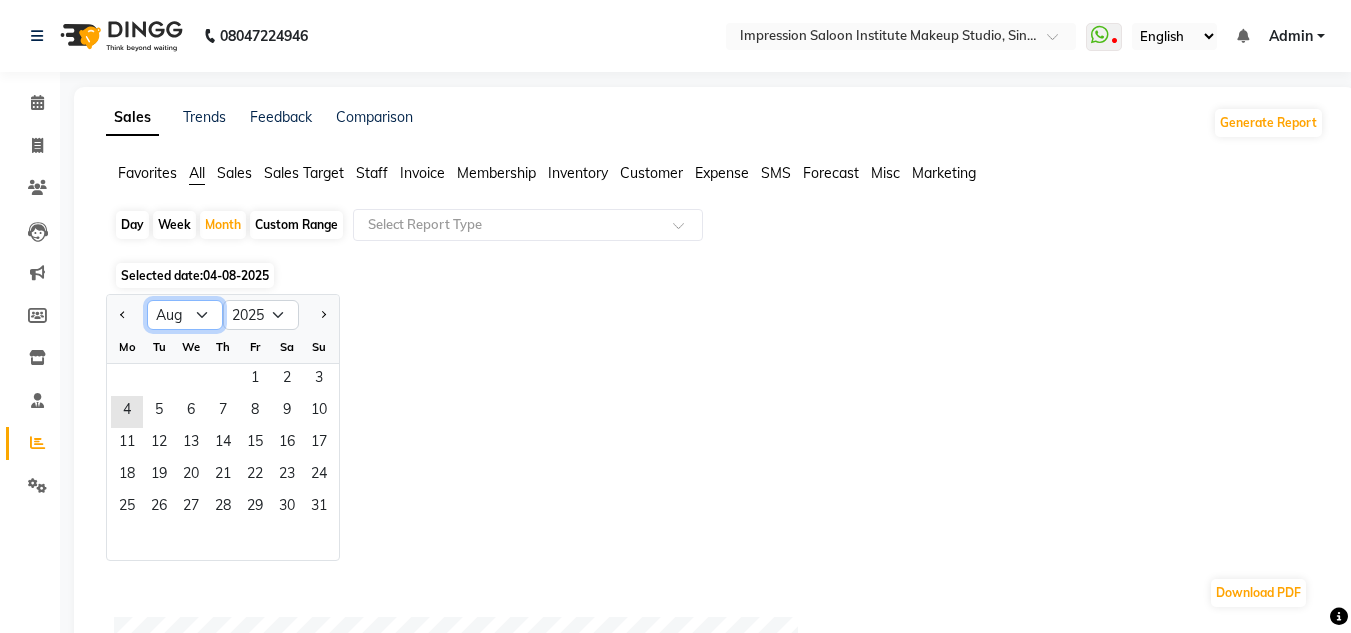 click on "Jan Feb Mar Apr May Jun Jul Aug Sep Oct Nov Dec" 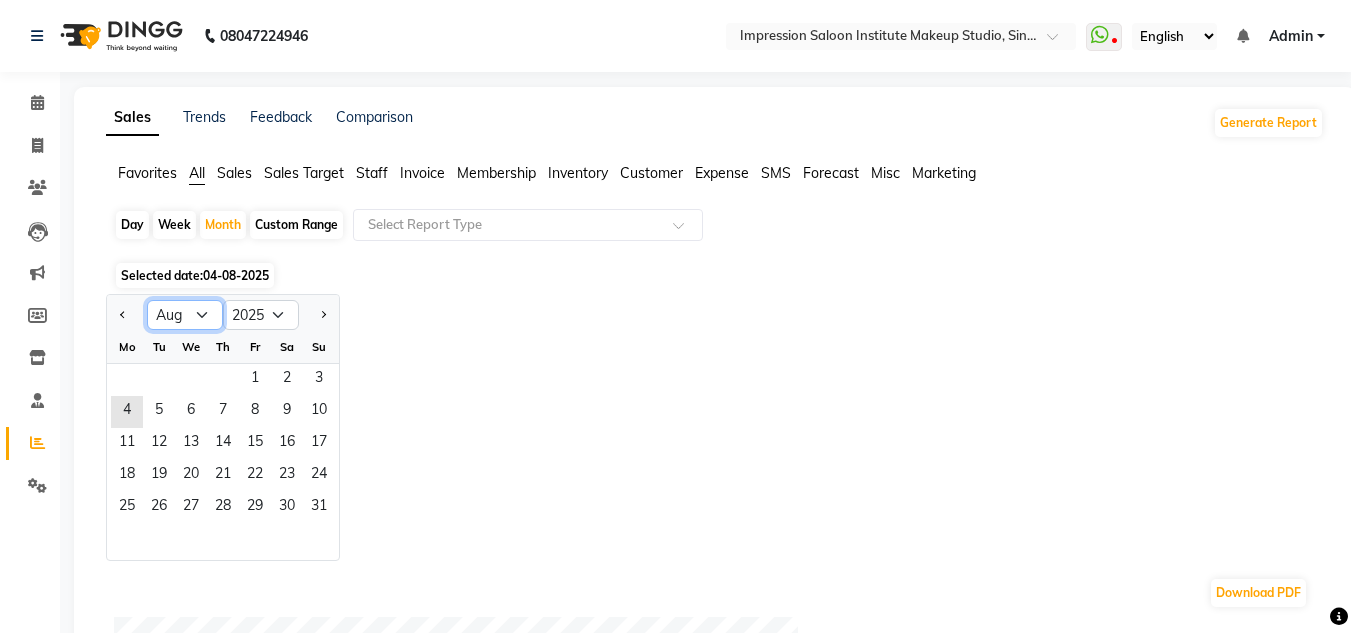 select on "7" 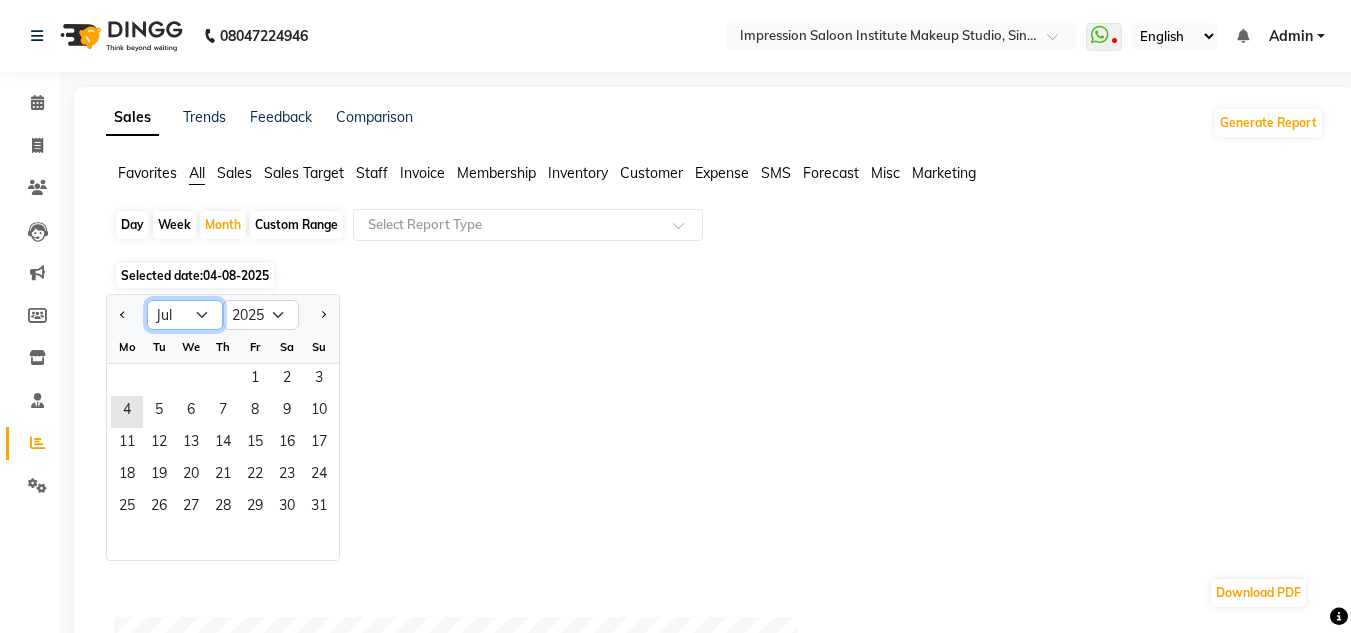 click on "Jan Feb Mar Apr May Jun Jul Aug Sep Oct Nov Dec" 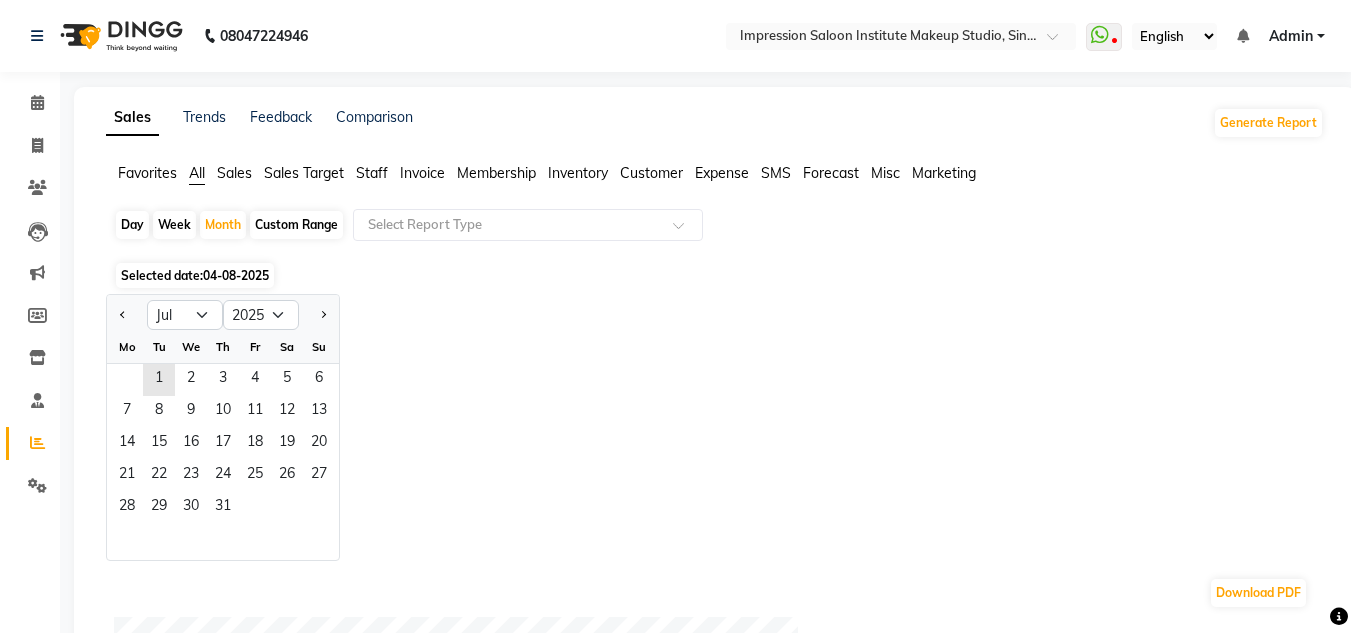 drag, startPoint x: 165, startPoint y: 384, endPoint x: 226, endPoint y: 579, distance: 204.31837 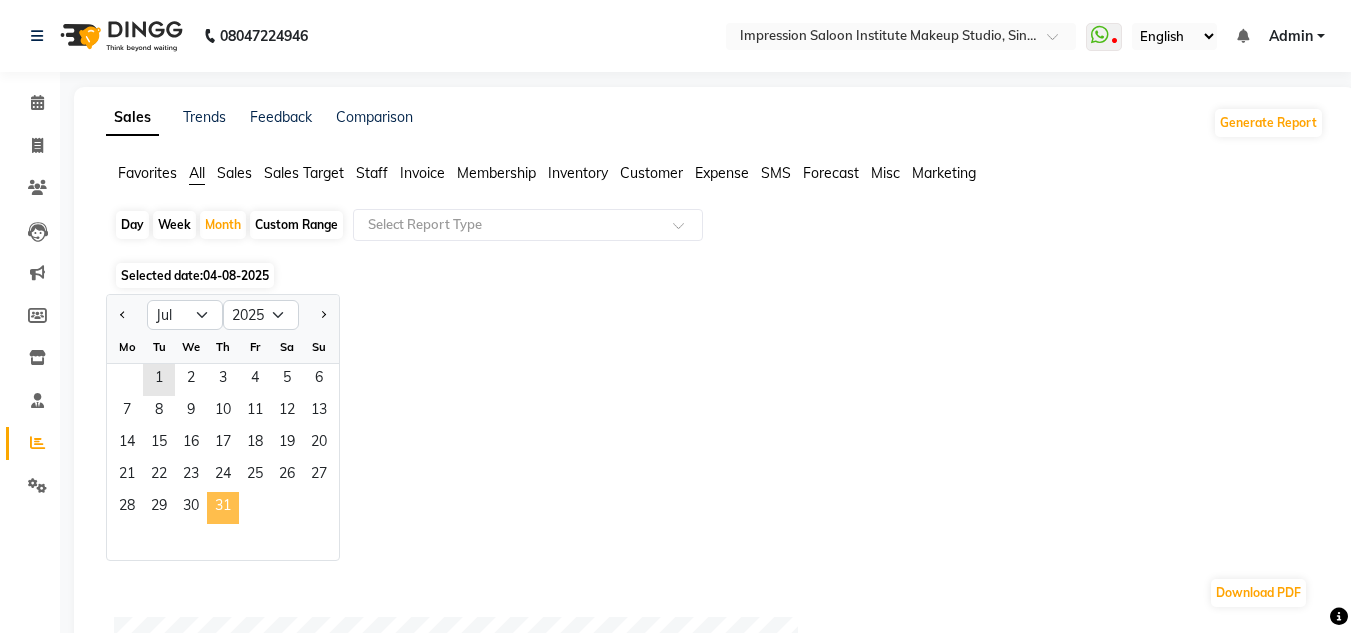 click on "31" 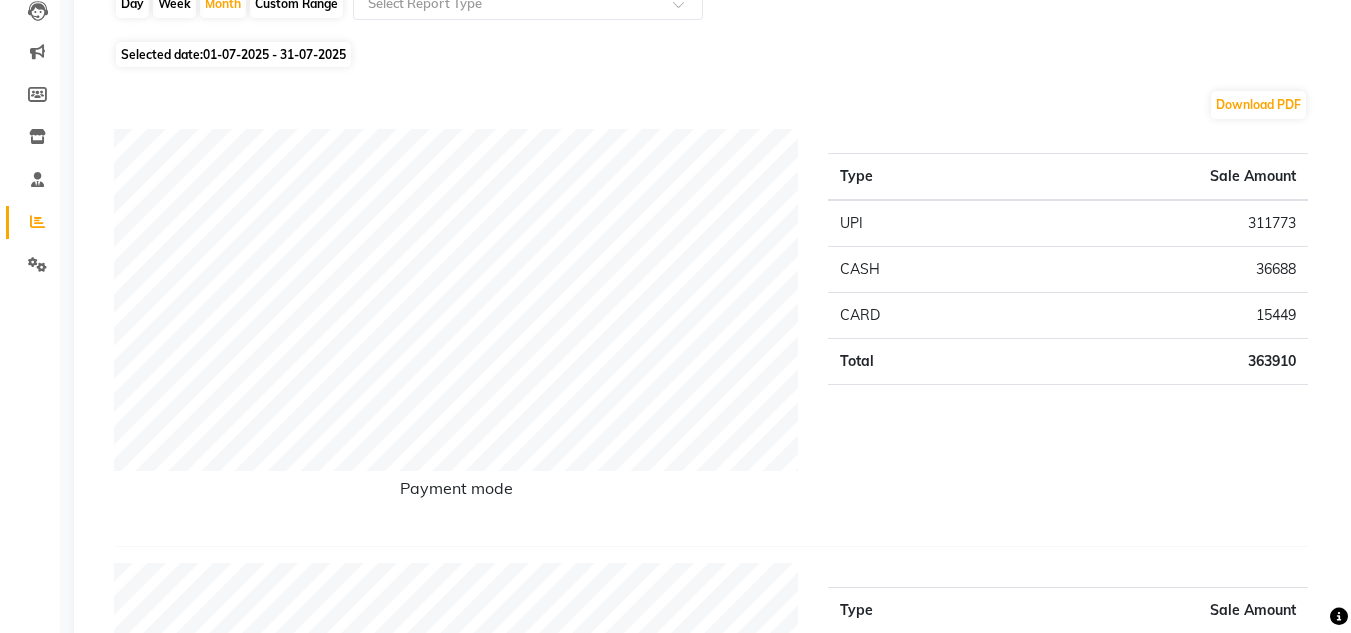 scroll, scrollTop: 240, scrollLeft: 0, axis: vertical 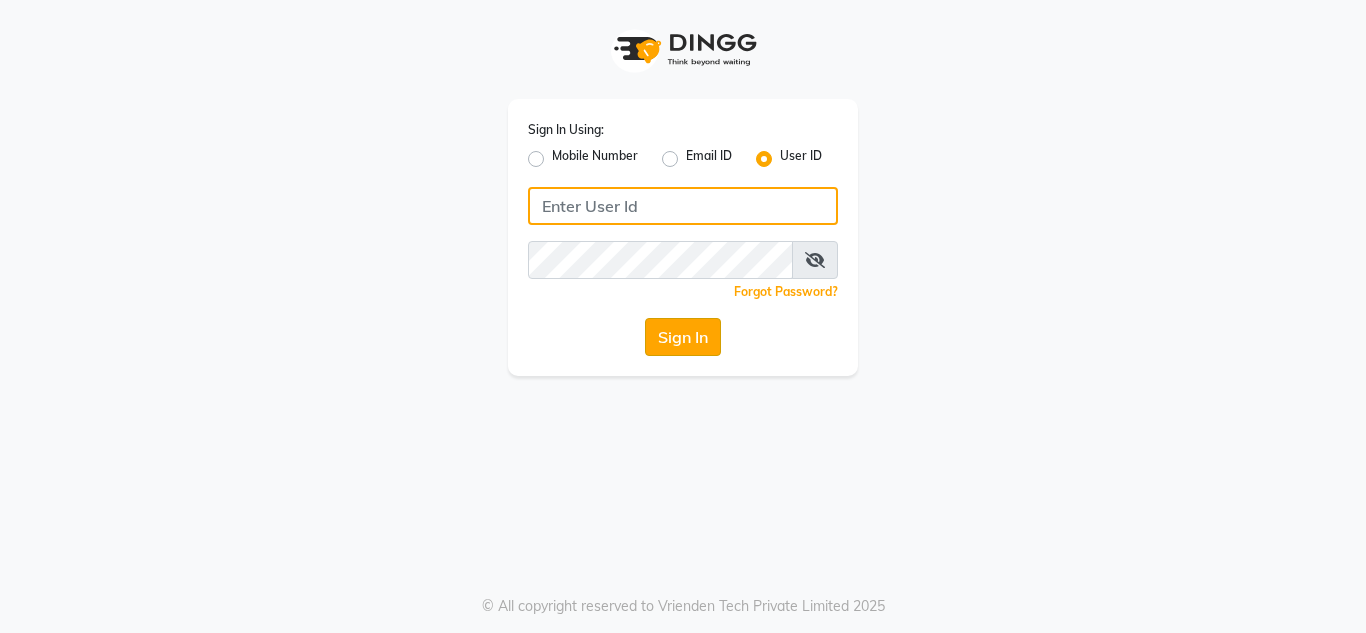 type on "pallavi" 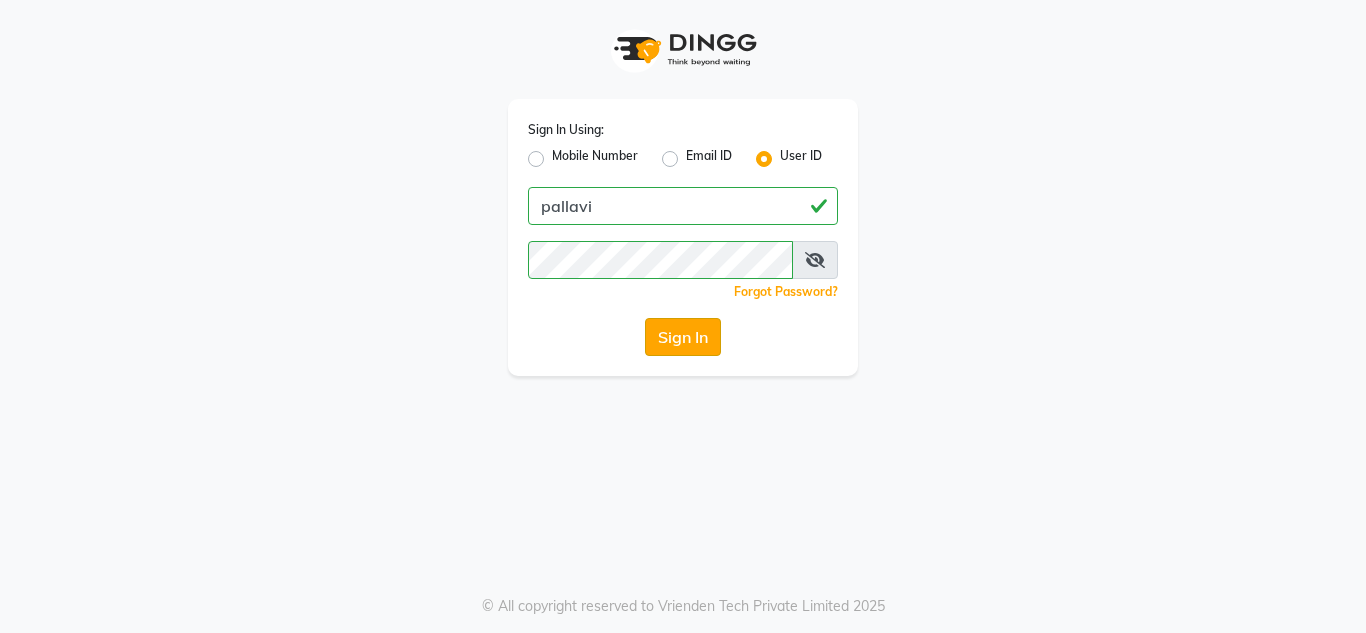 click on "Sign In" 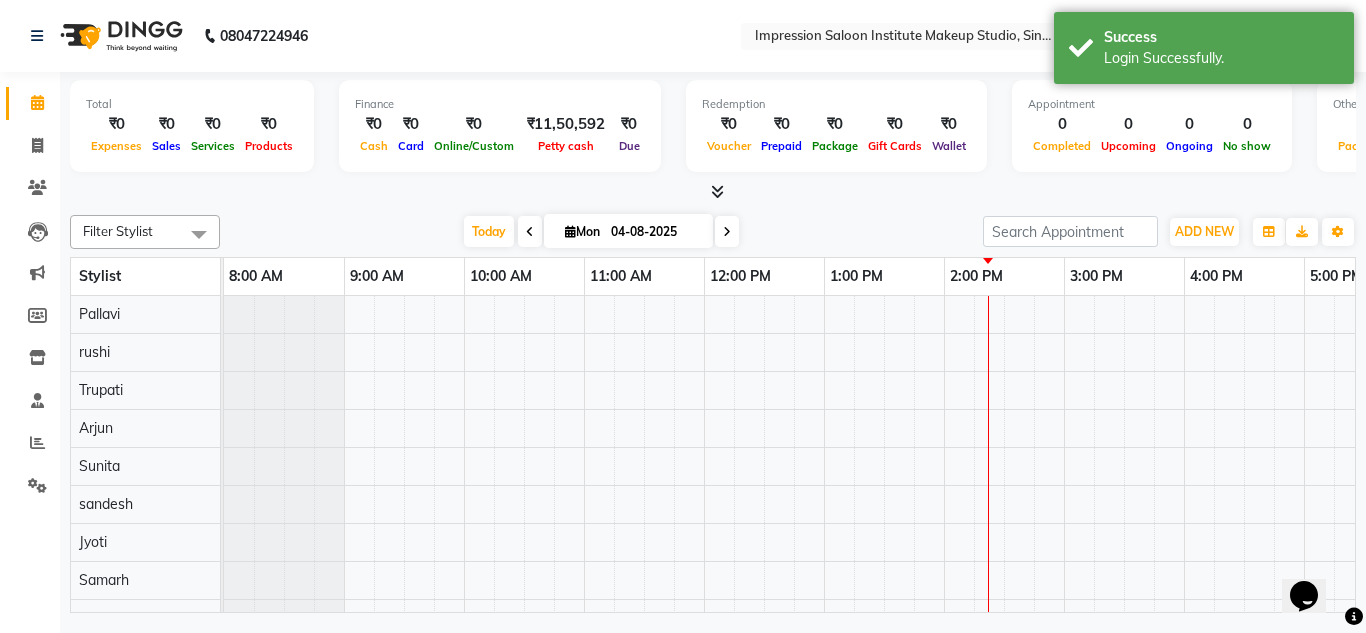 scroll, scrollTop: 0, scrollLeft: 0, axis: both 